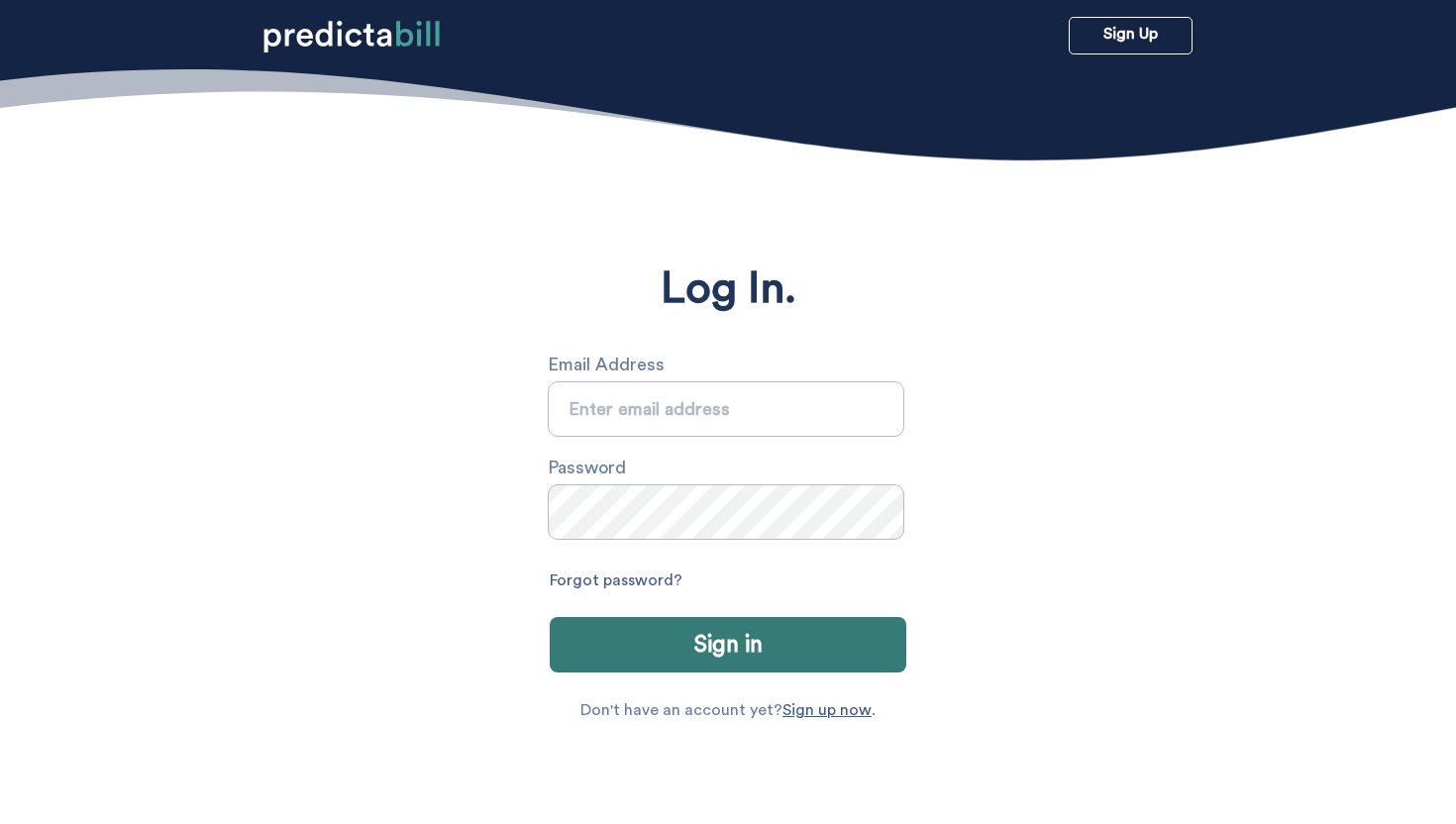 scroll, scrollTop: 0, scrollLeft: 0, axis: both 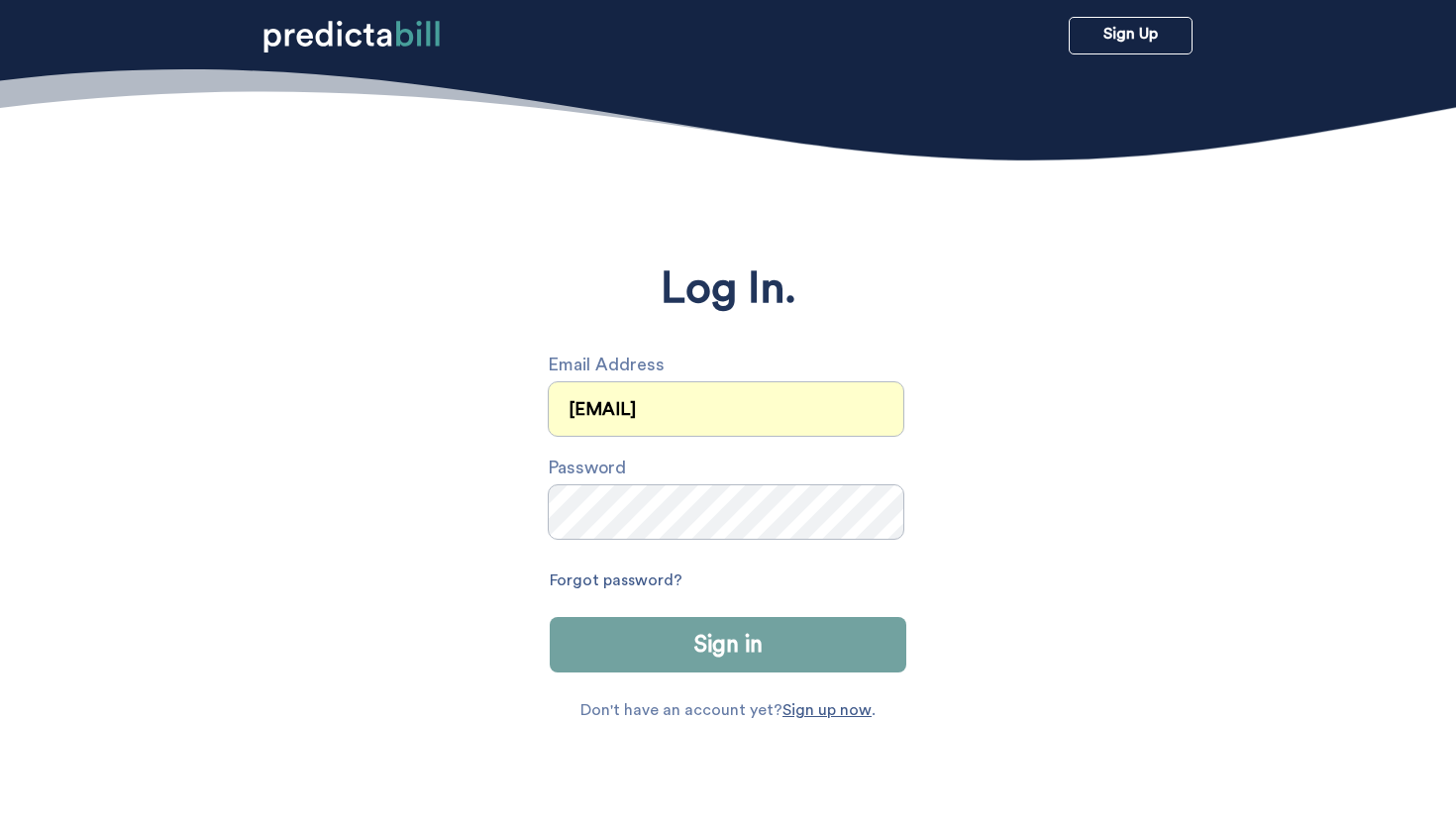 click on "Sign in" at bounding box center (728, 645) 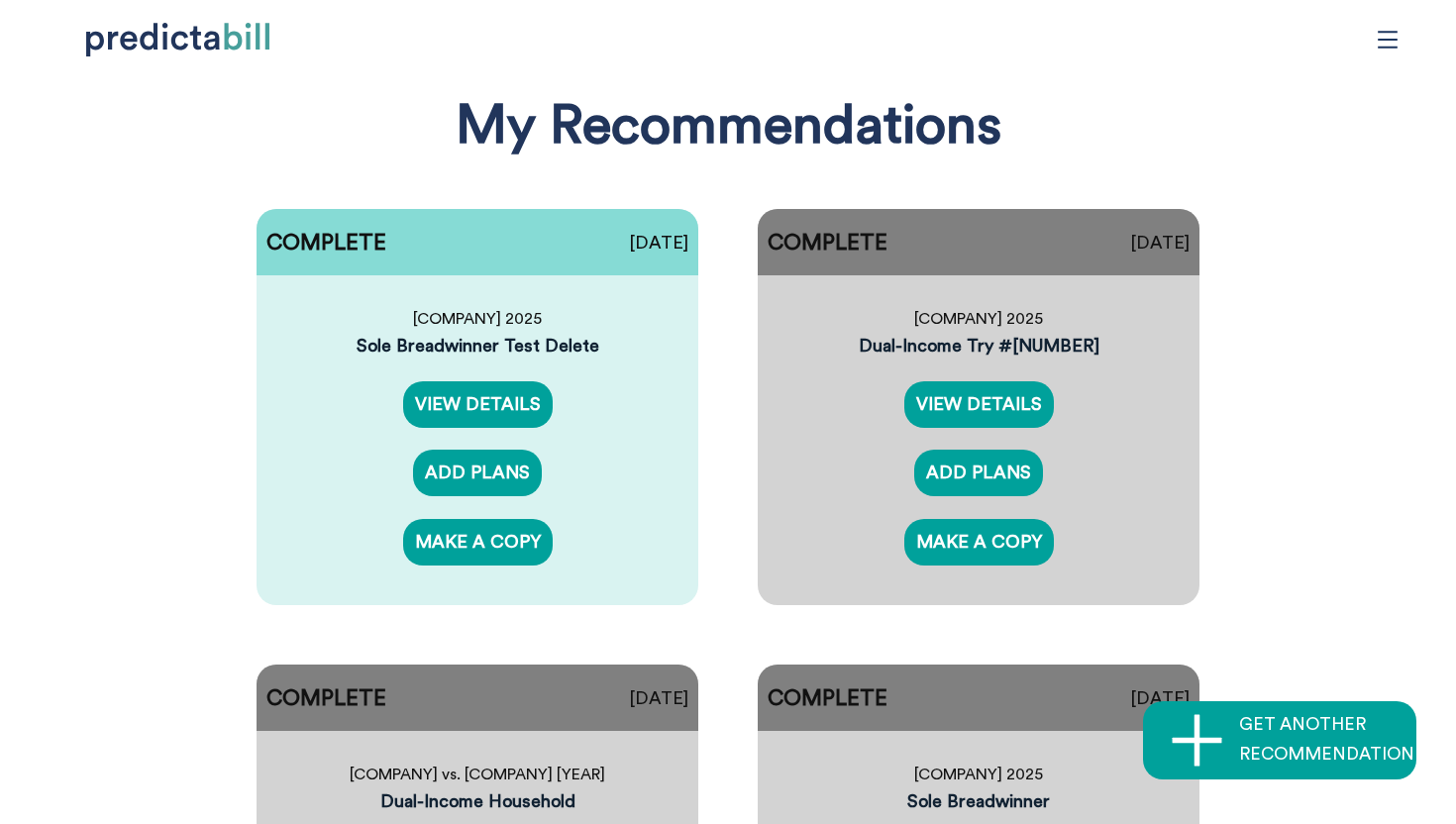 click at bounding box center (1388, 40) 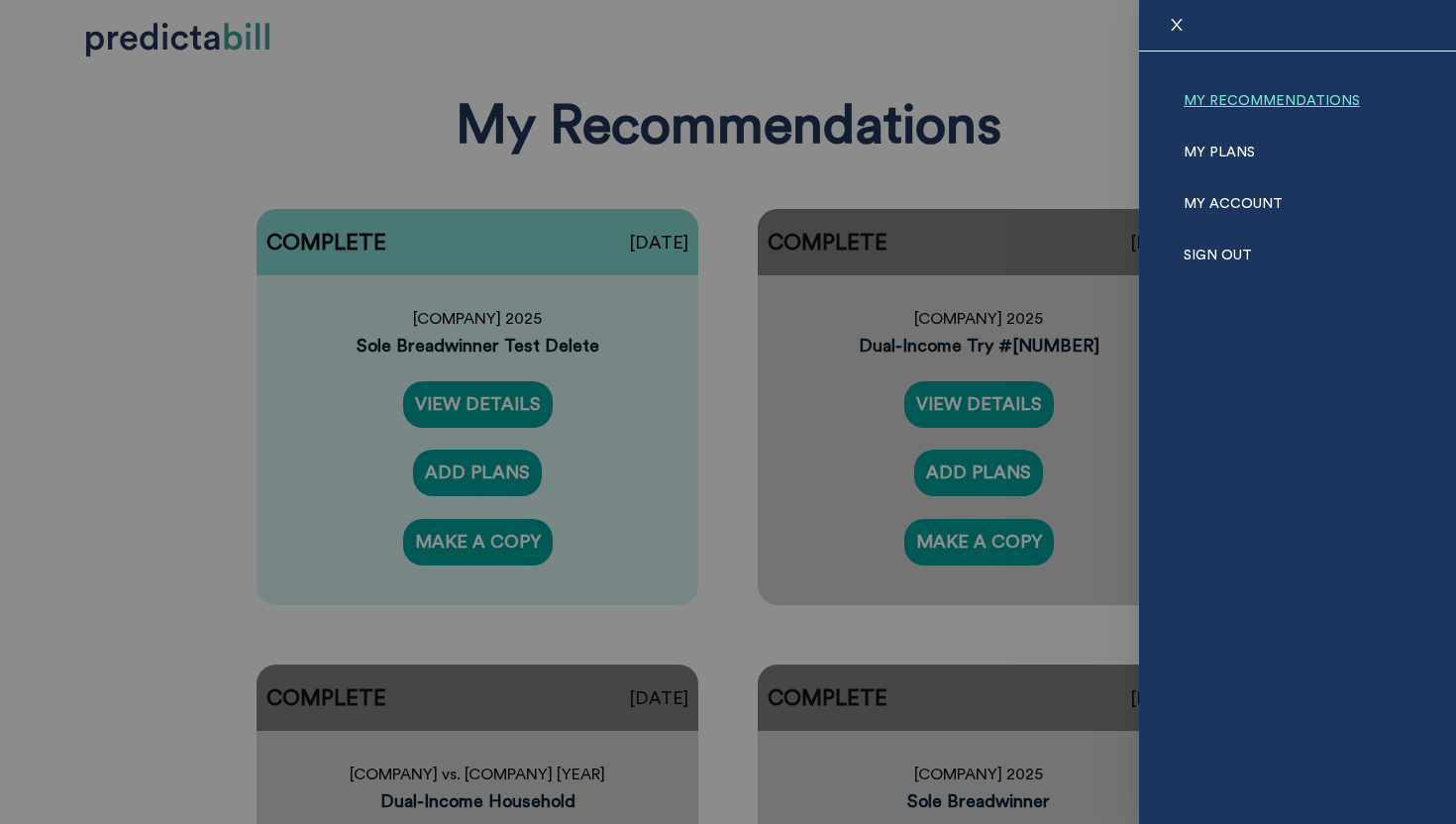 click on "My Recommendations" at bounding box center (1272, 101) 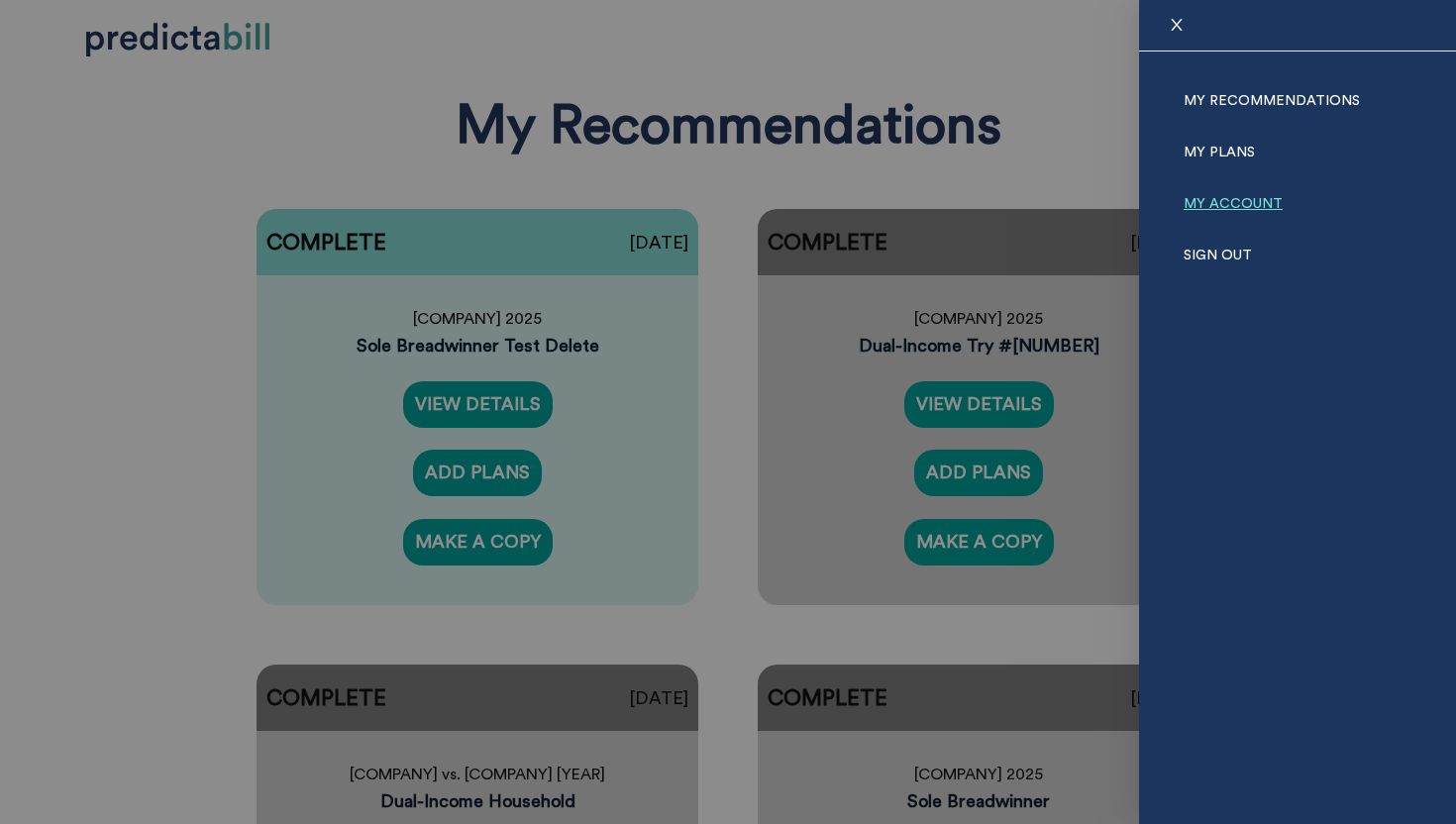 click on "My Account" at bounding box center (1233, 204) 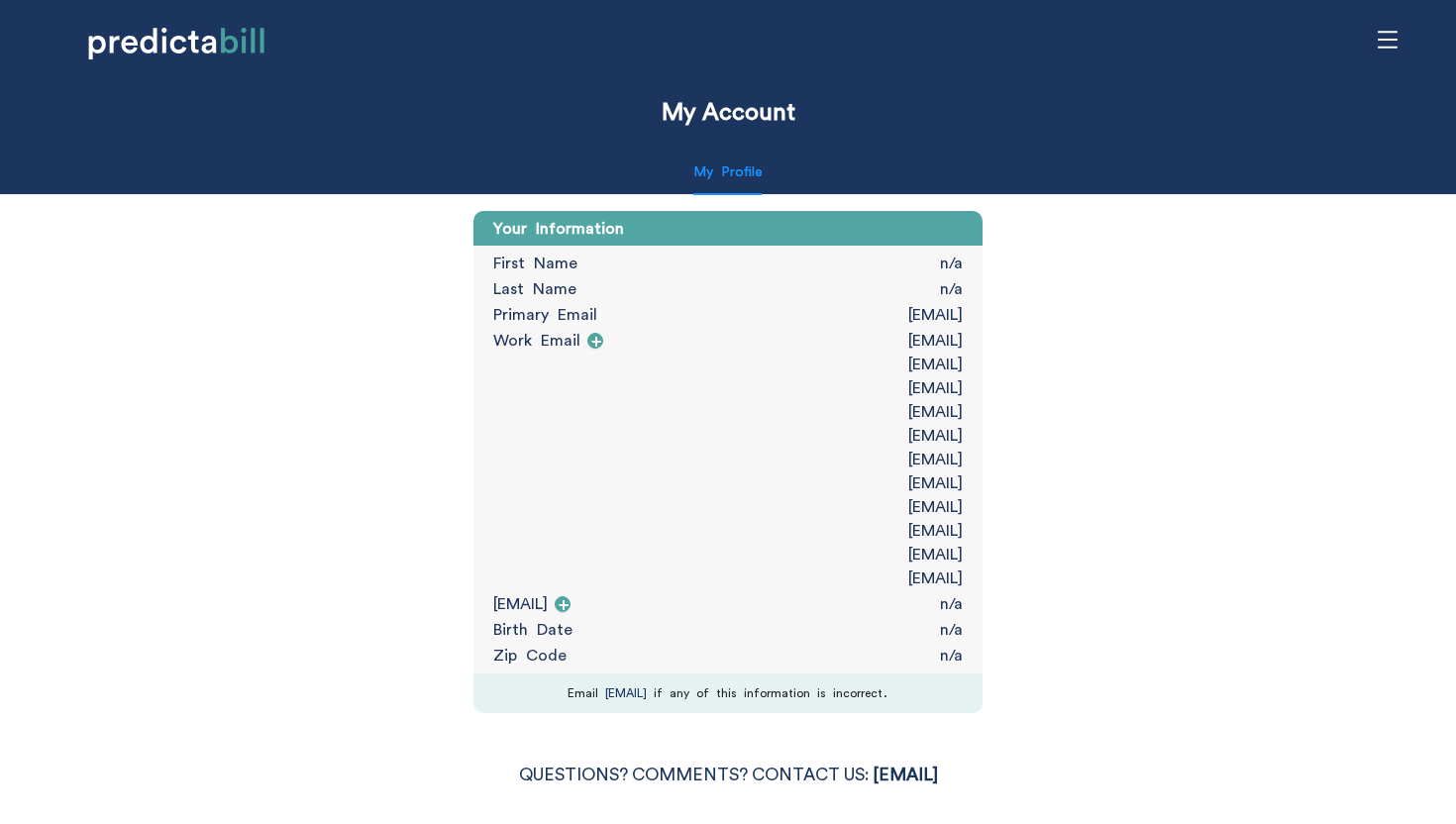 click at bounding box center [1388, 39] 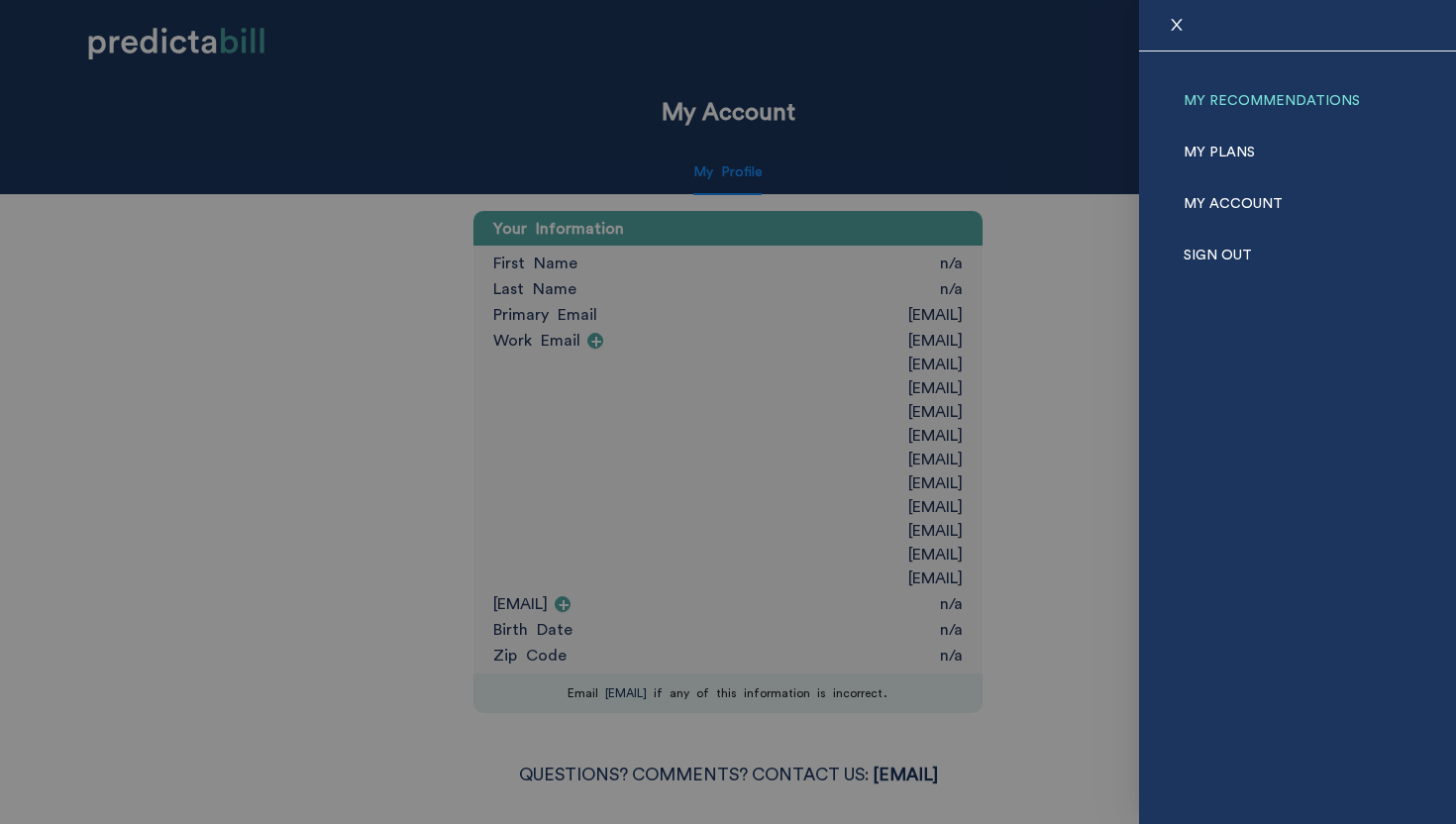 click on "My Recommendations" at bounding box center (1272, 101) 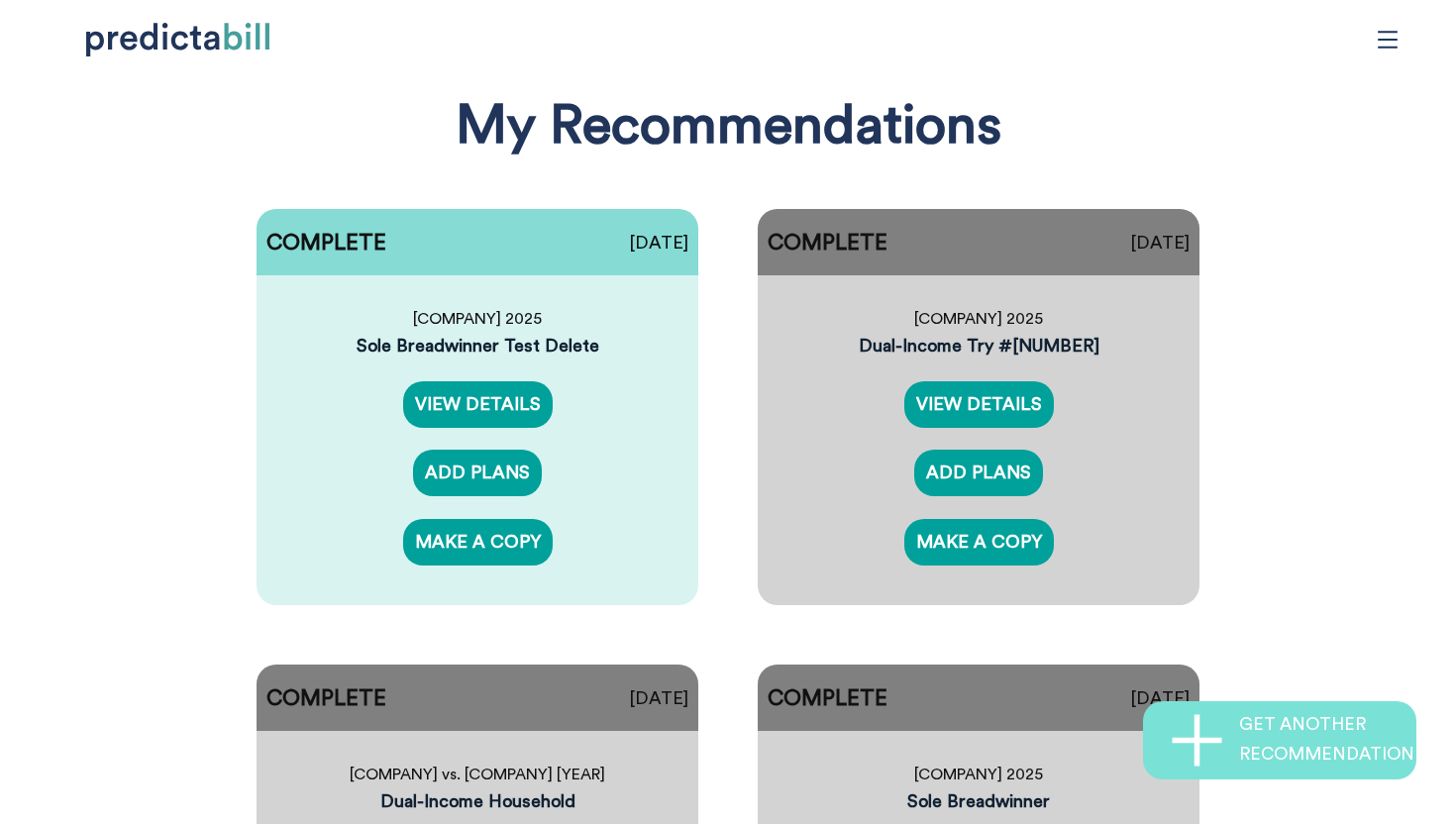 click on "GET ANOTHER RECOMMENDATION" at bounding box center [1326, 740] 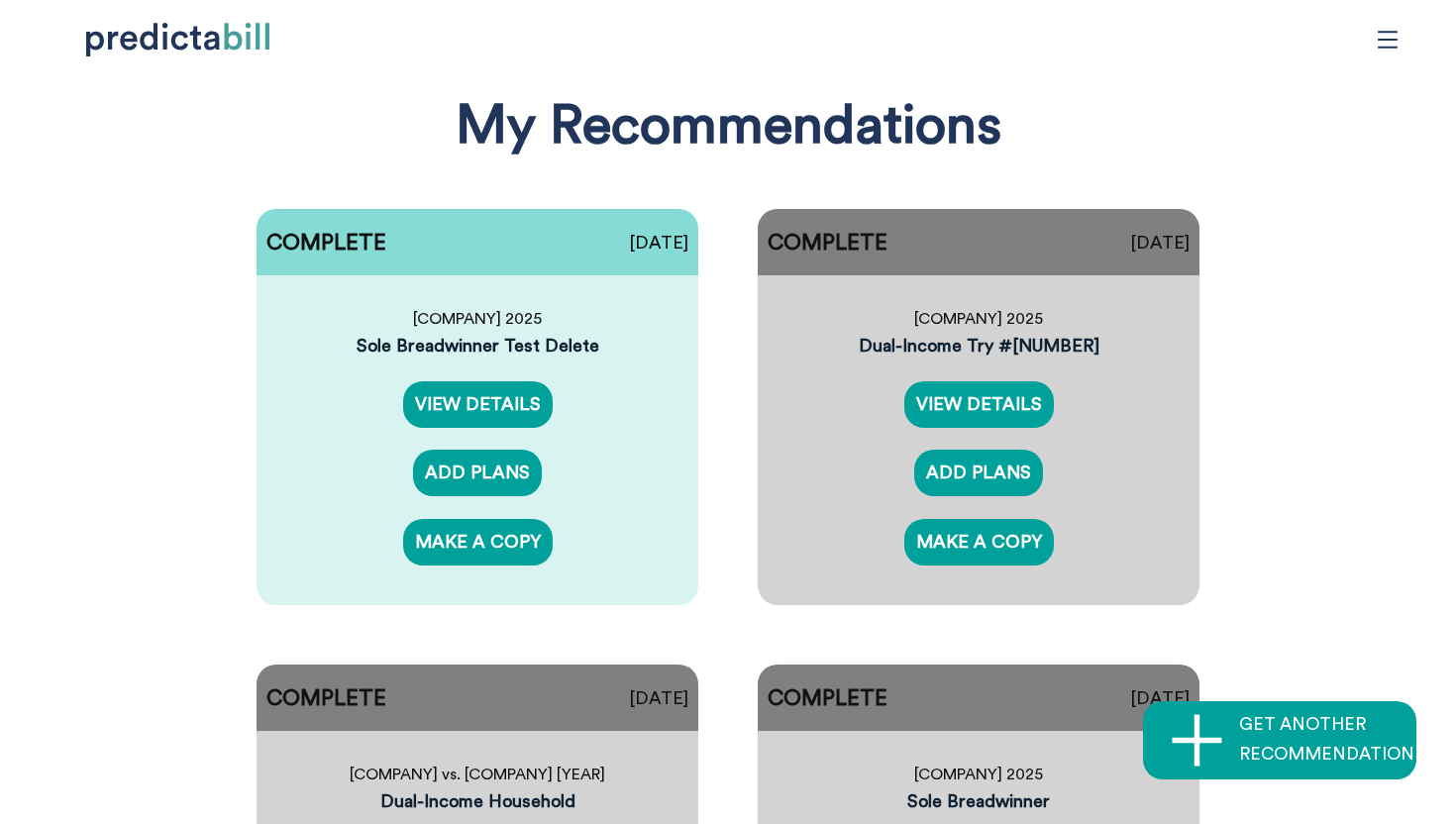 click at bounding box center [728, 39] 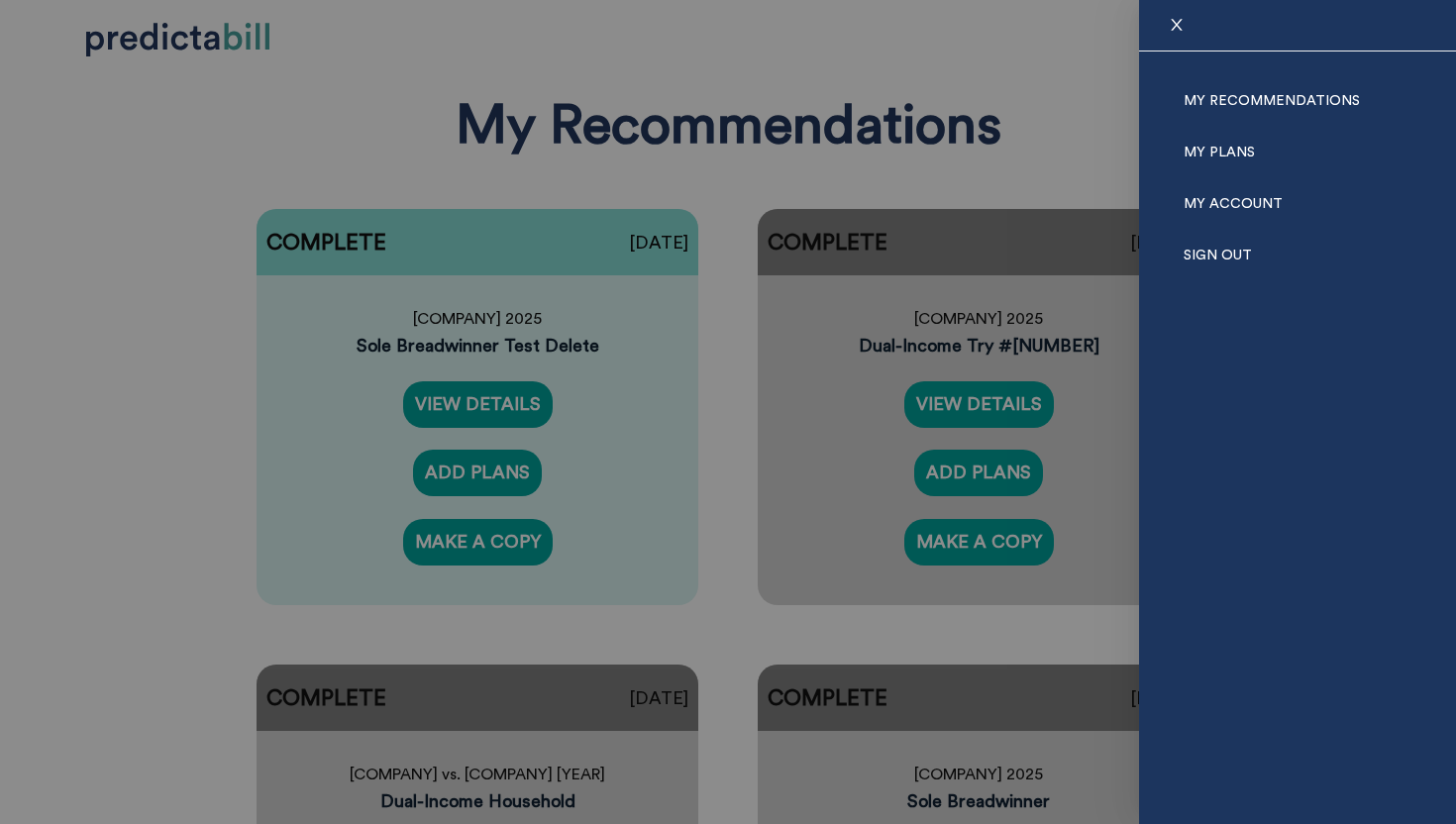 click at bounding box center (728, 412) 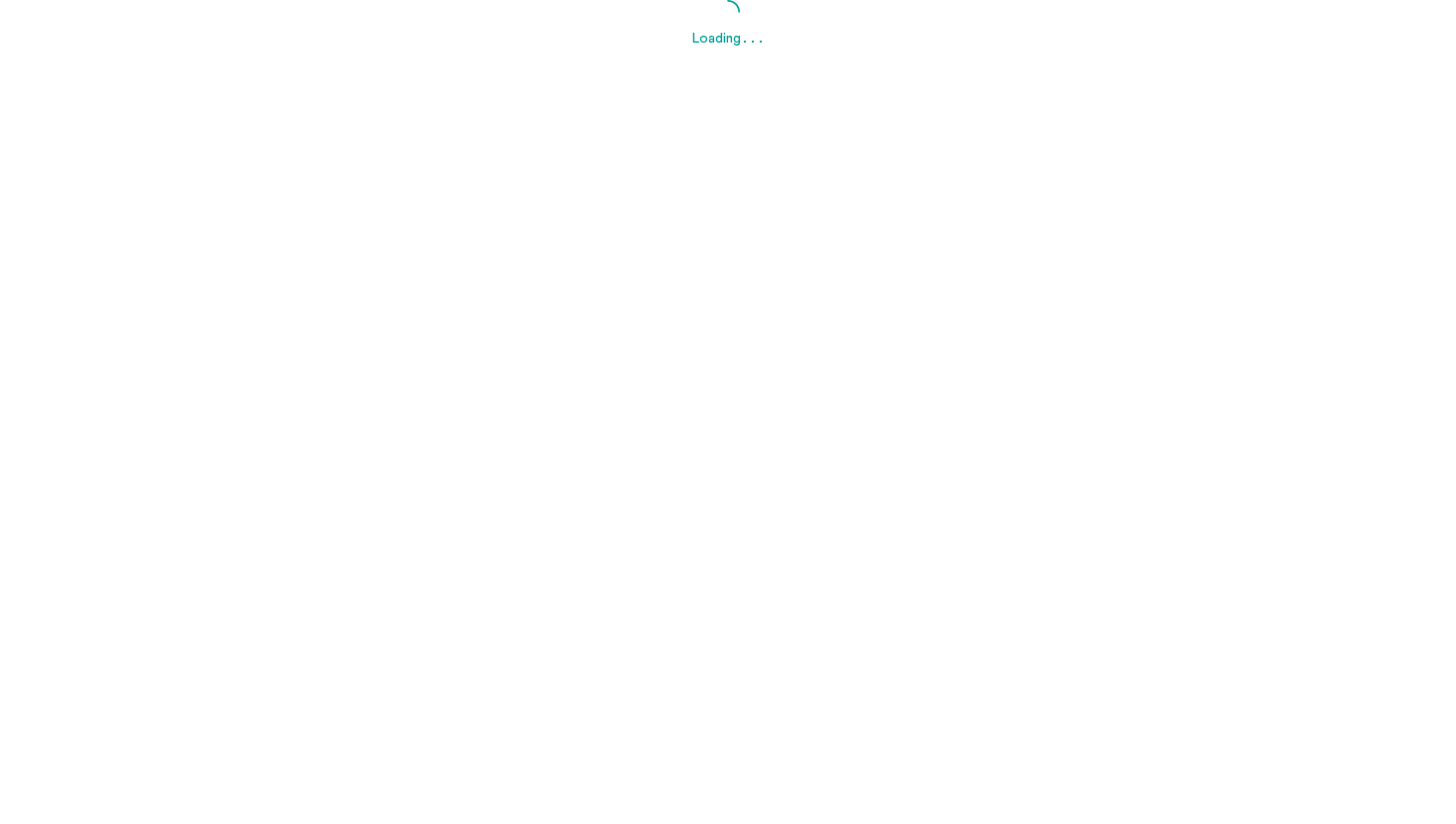 scroll, scrollTop: 0, scrollLeft: 0, axis: both 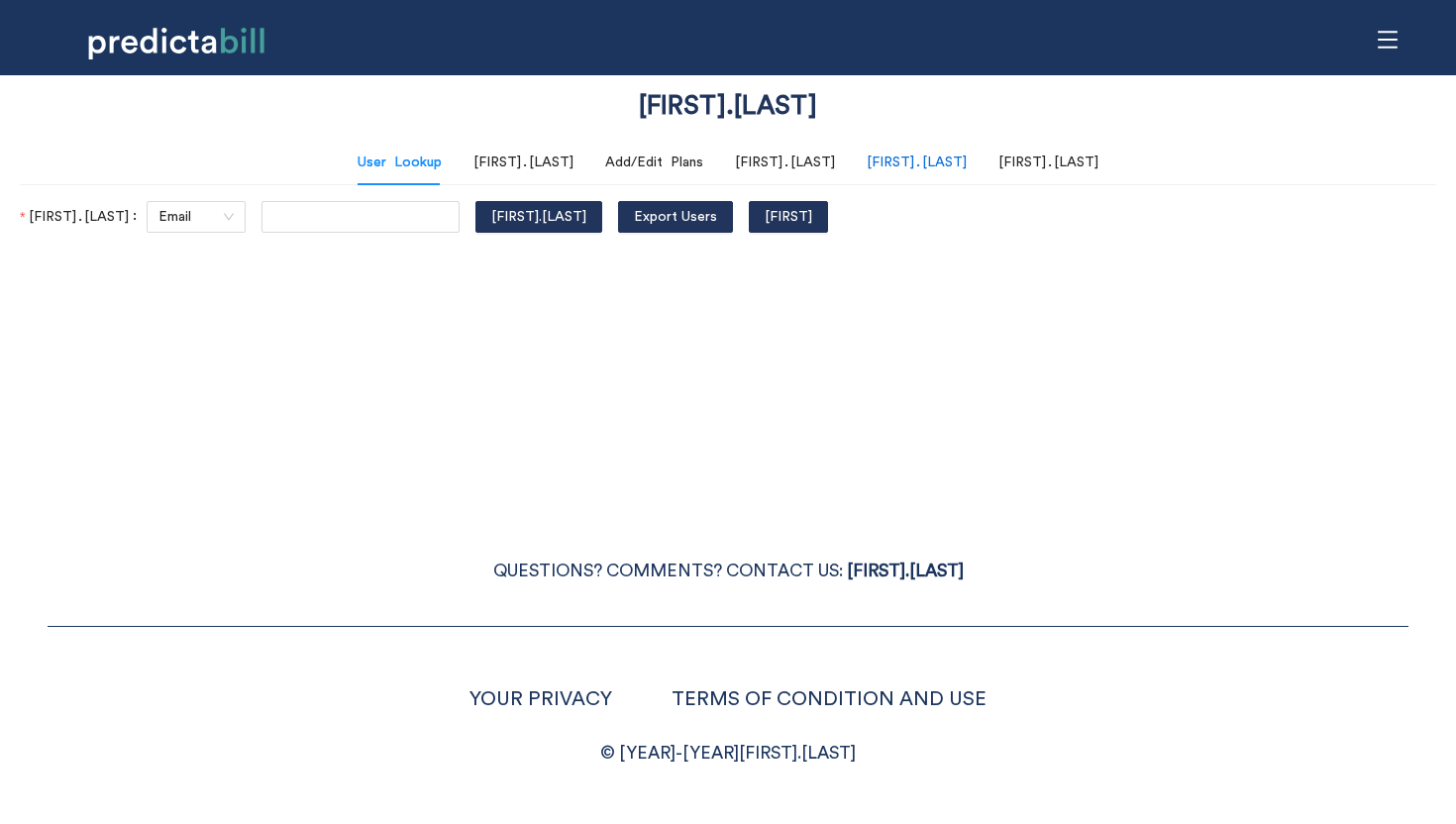 click on "[FIRST].[LAST]" at bounding box center (916, 162) 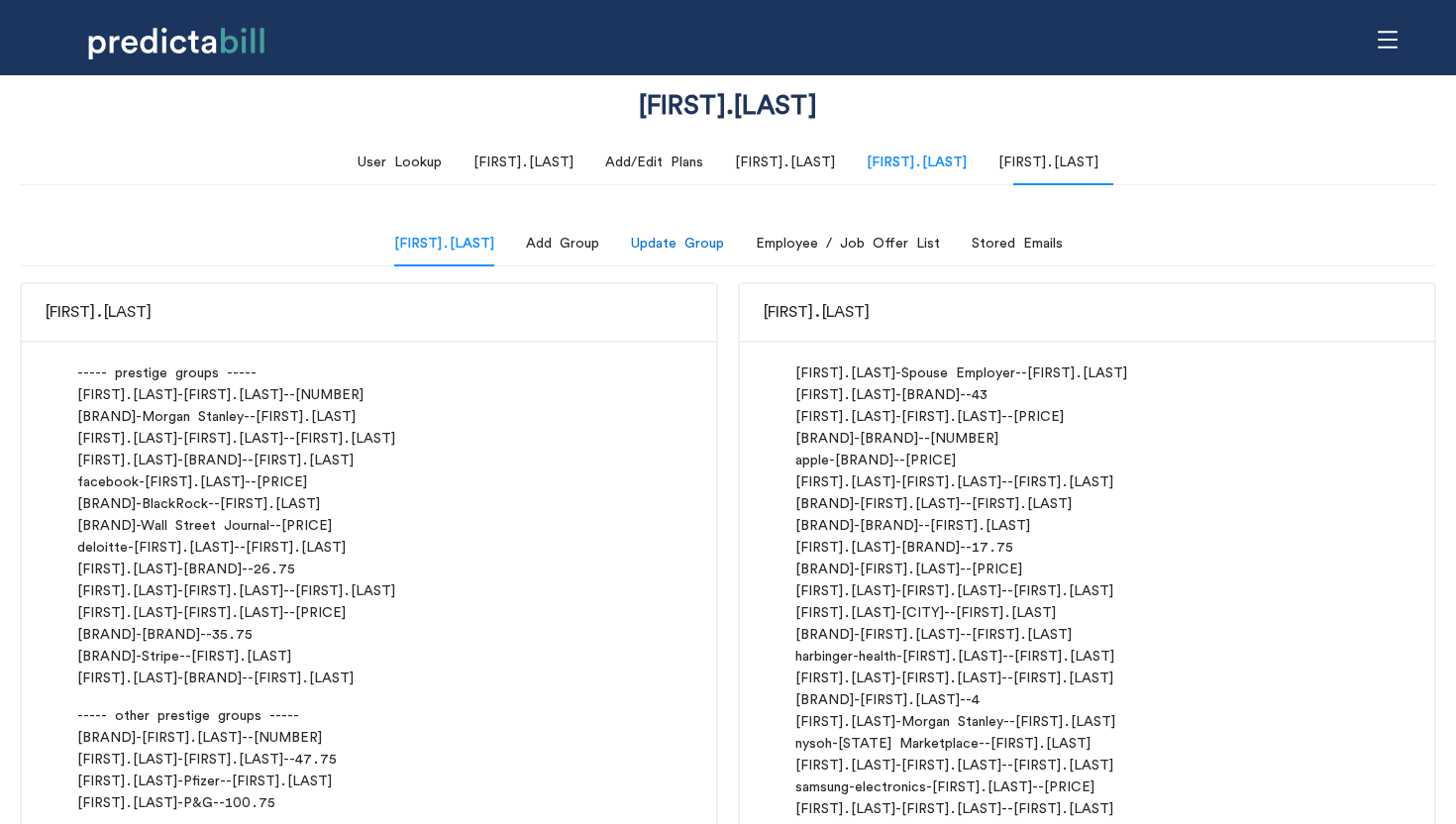 click on "Update Group" at bounding box center [677, 244] 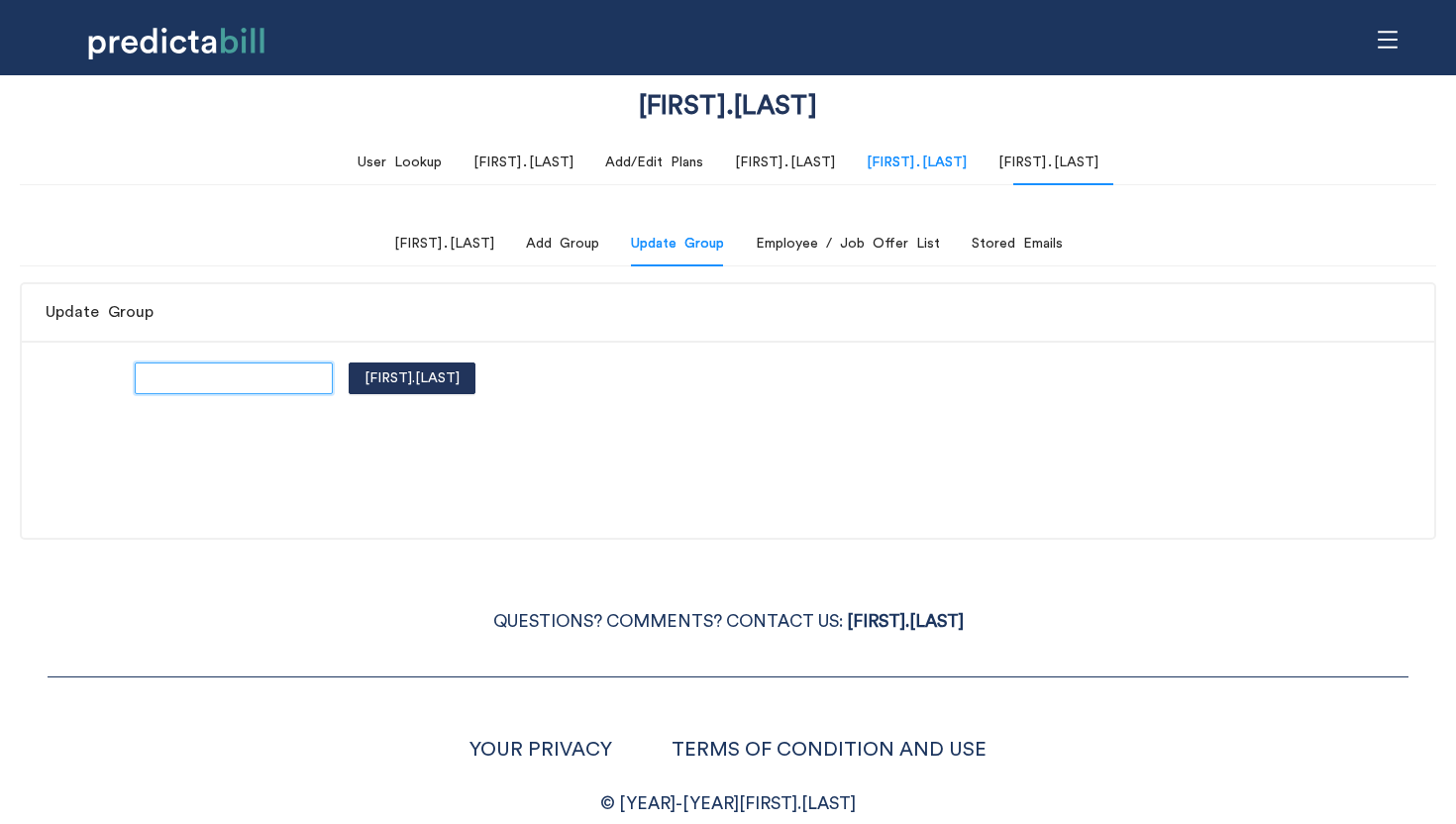 click at bounding box center (234, 378) 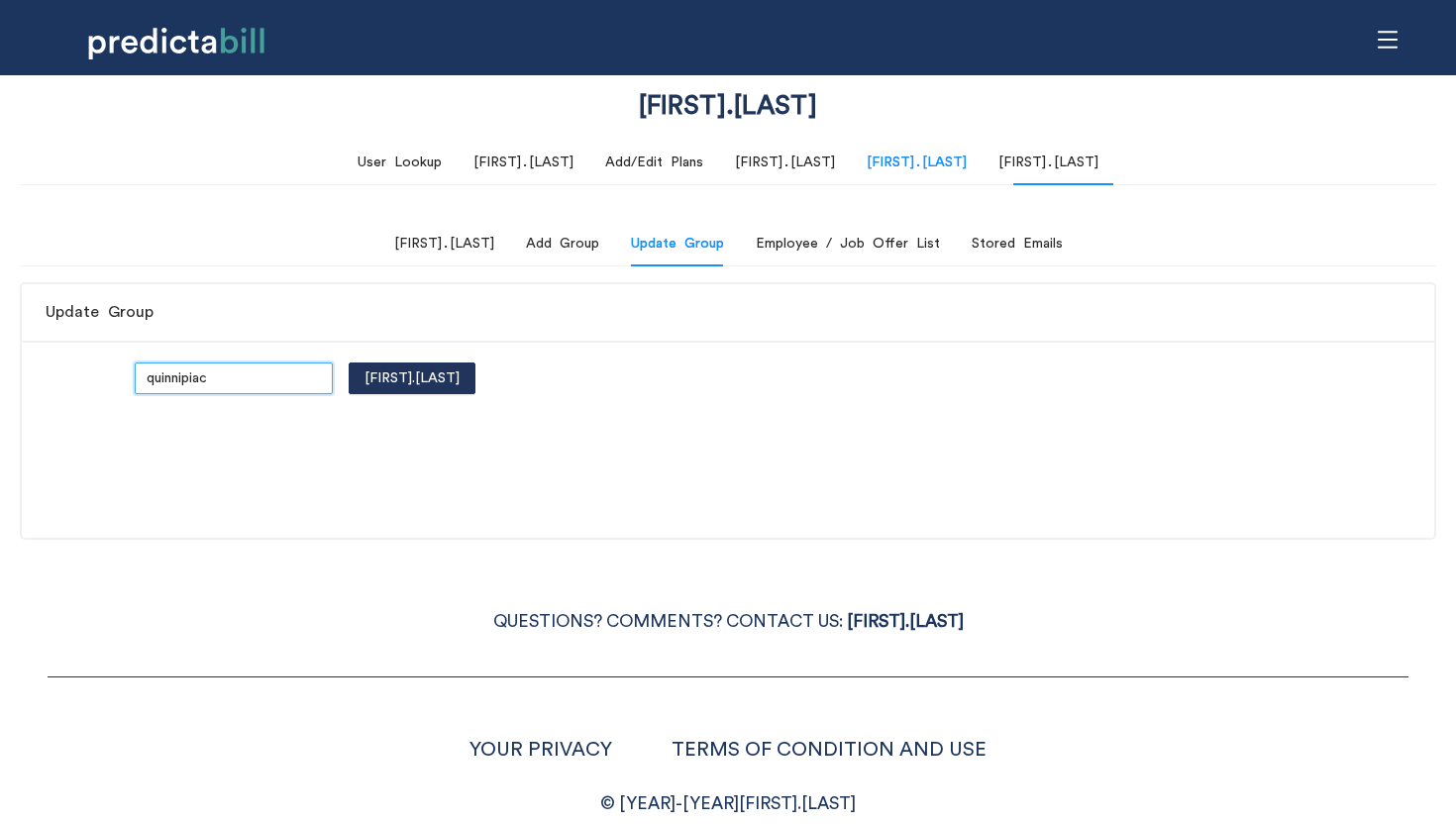 type on "quinnipiac" 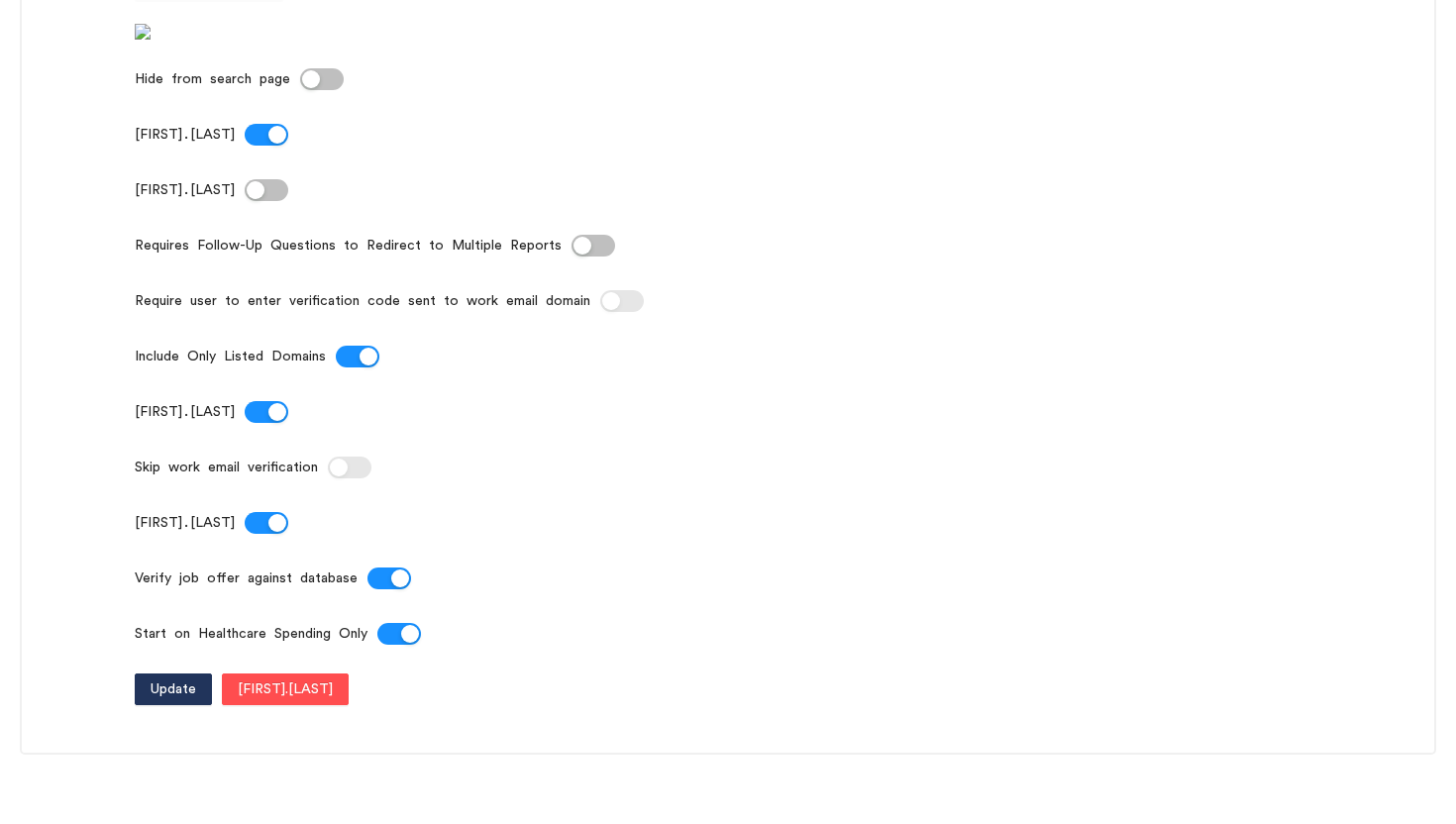 scroll, scrollTop: 1027, scrollLeft: 0, axis: vertical 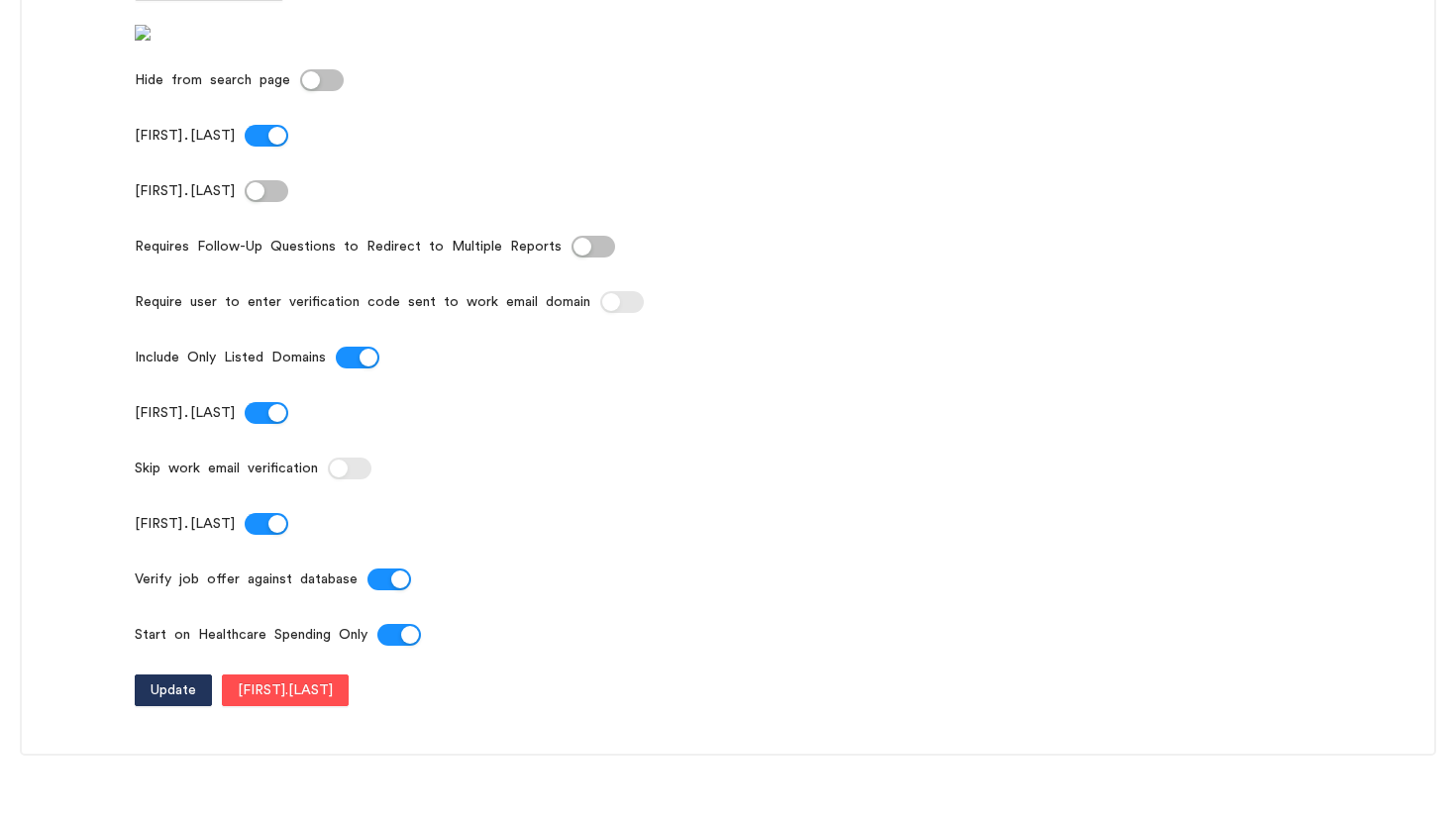 click on "[FIRST].[LAST]" at bounding box center [728, 34] 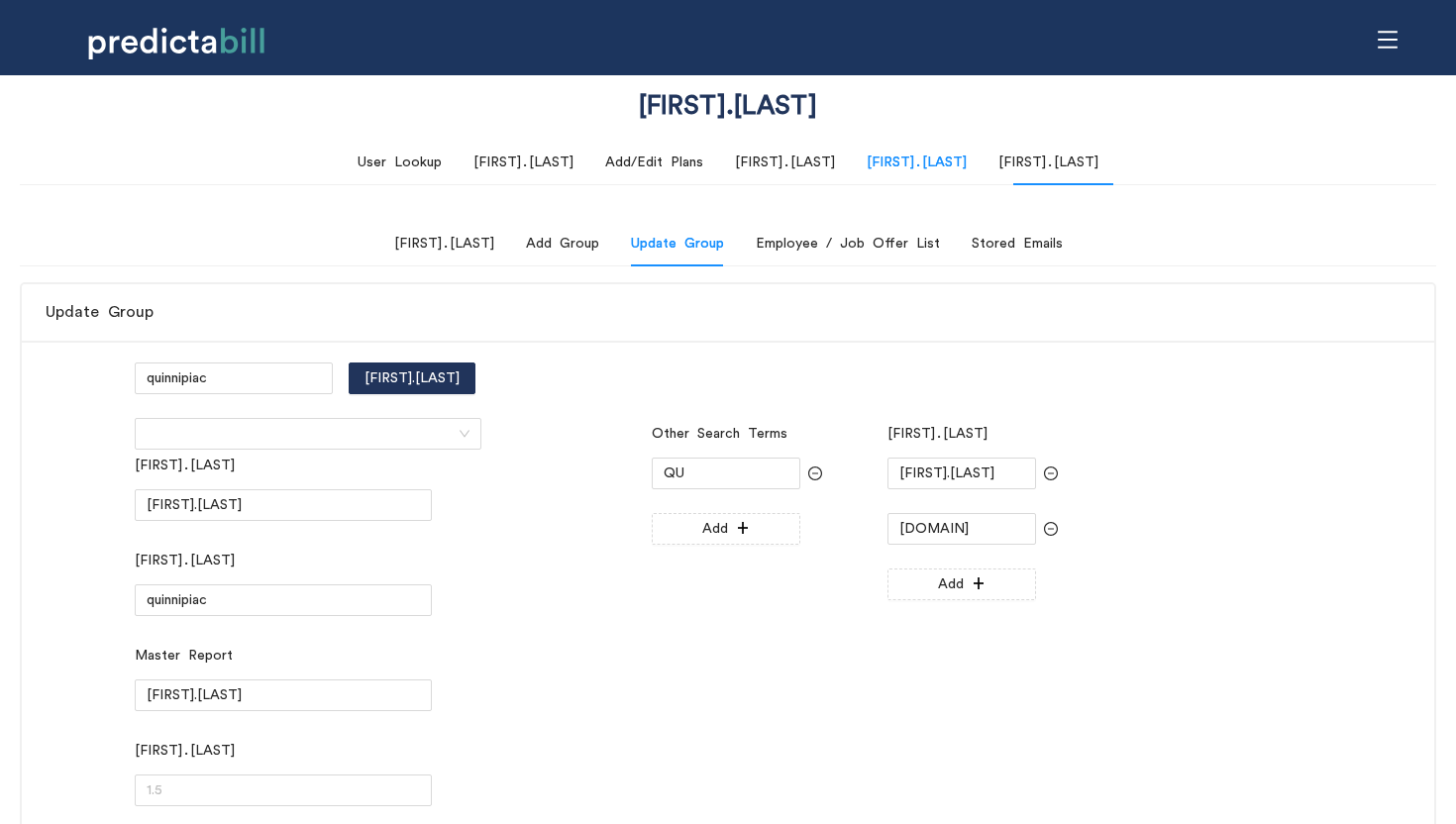 click on "User Lookup Recommendation Lookup Add/Edit Plans Generate Marketplace Plans Groups Lookup Drugs Lookup Search By Email Search Export Users Create User List All Groups Add Group Update Group Employee / Job Offer List Stored Emails Visible Groups ----- prestige groups ----- opm  -  NASA  -   -  1 morgan-stanley-2023  -  Morgan Stanley  -   -  6.75 mckinsey  -  McKinsey & Company  -   -  8.75 jpmorgan  -  J.P. Morgan  -   -  10.75 facebook  -  Meta  -   -  11.75 blackrock  -  BlackRock  -   -  13.75 the-wall-street-journal  -  Wall Street Journal  -   -  14.75 deloitte  -  Deloitte  -   -  19 pwc  -  PwC  -   -  26.75 bankofamerica  -  Bank of America  -   -  27.75 mercedes-benz-usa  -  Mercedes-Benz  -   -  34.75 american-express  -  American Express  -   -  35.75 stripe  -  Stripe  -   -  37.5 twilio-inc-  -  Twilio  -   -  38.5 ----- other prestige groups ----- international-monetary-fund  -  International Monetary Fund  -   -  45 visa  -  Visa  -   -  47.75 pfizer  -  Pfizer  -   -  48.75  -" at bounding box center (728, 162) 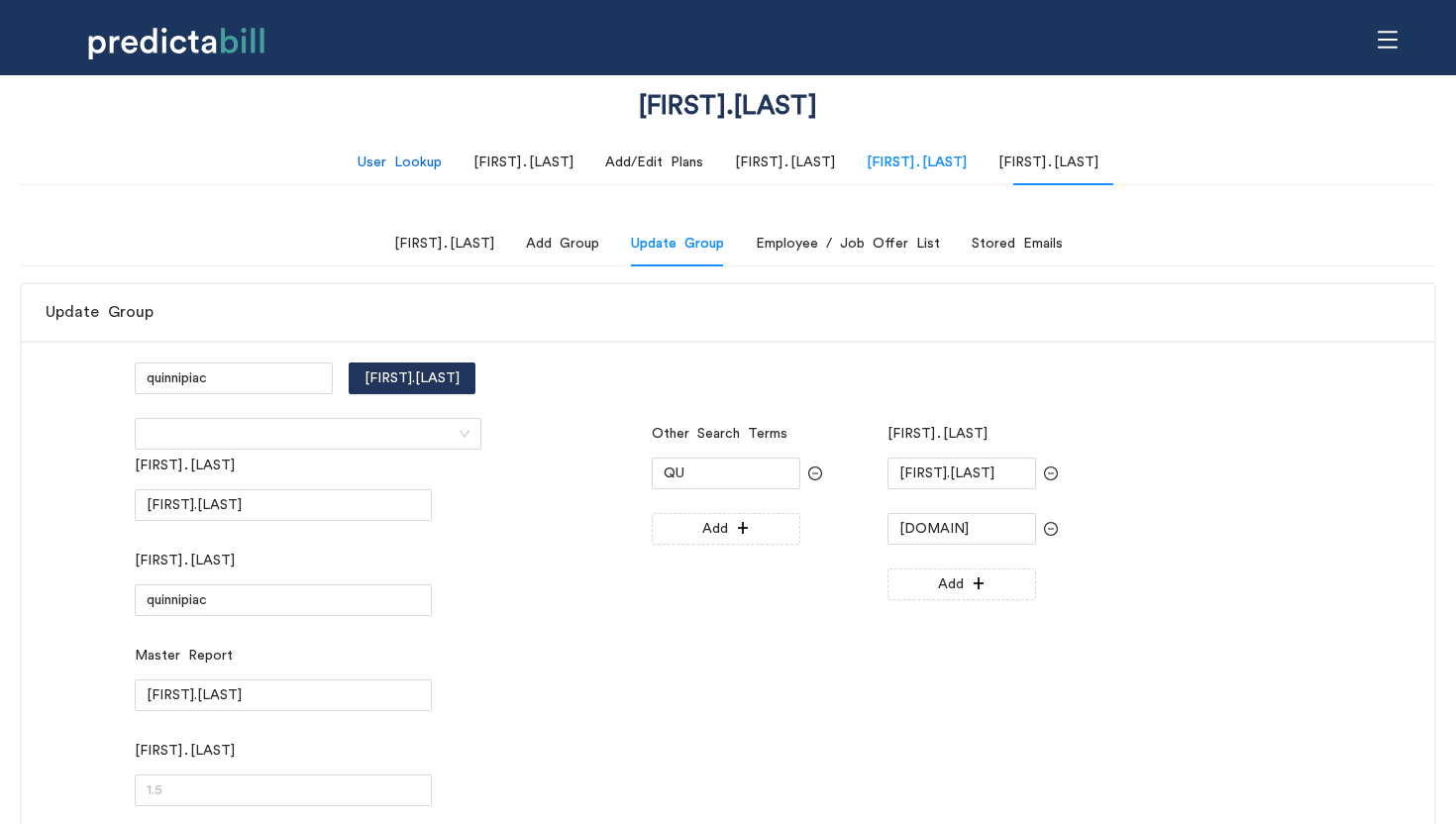 click on "User Lookup" at bounding box center (399, 162) 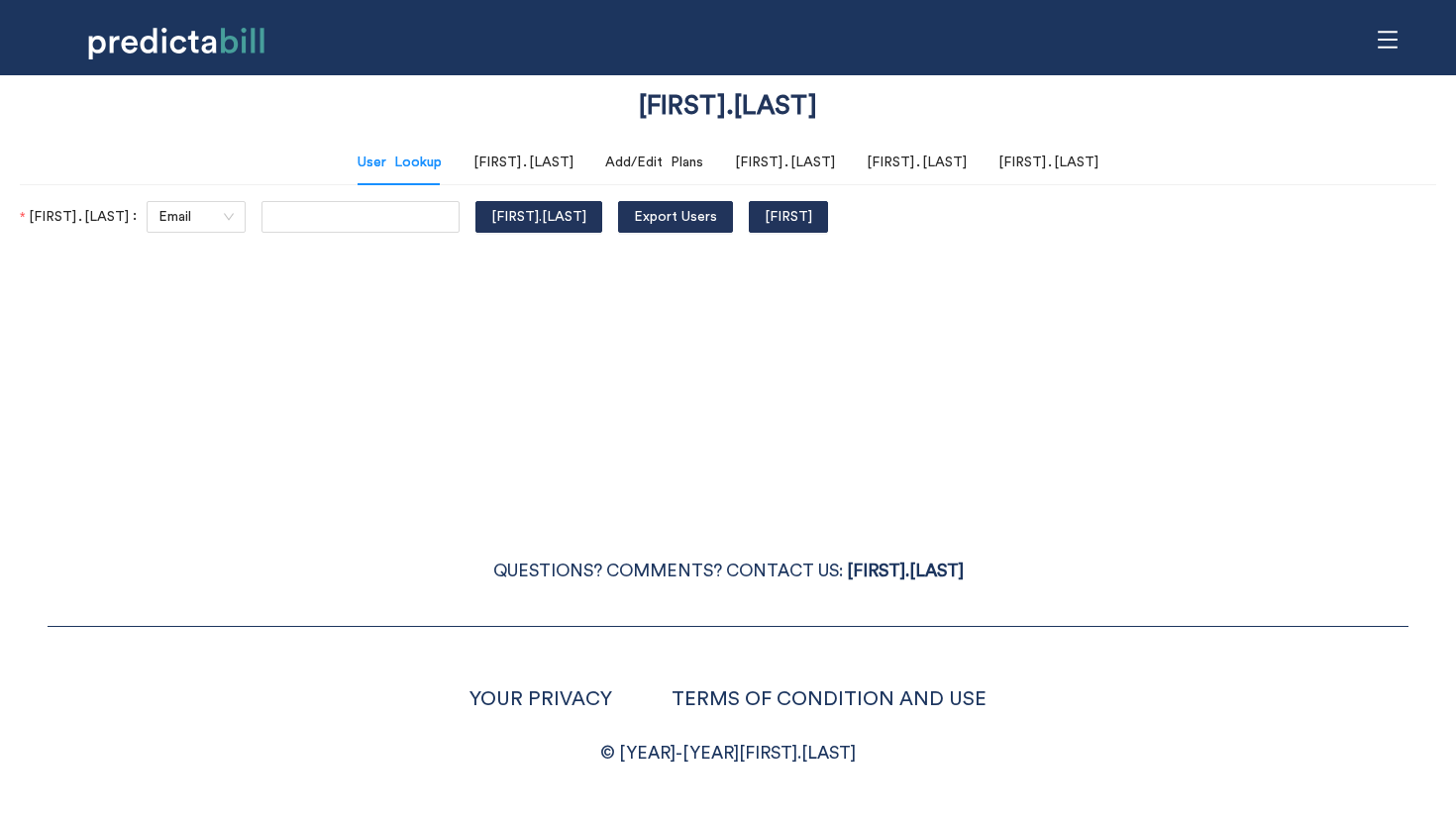 click on "Admin Panel   User Lookup Recommendation Lookup Add/Edit Plans Generate Marketplace Plans Groups Lookup Drugs Lookup Search By Email Search Export Users Create User List All Groups Add Group Update Group Employee / Job Offer List Stored Emails Visible Groups ----- prestige groups ----- opm  -  NASA  -   -  1 morgan-stanley-2023  -  Morgan Stanley  -   -  6.75 mckinsey  -  McKinsey & Company  -   -  8.75 jpmorgan  -  J.P. Morgan  -   -  10.75 facebook  -  Meta  -   -  11.75 blackrock  -  BlackRock  -   -  13.75 the-wall-street-journal  -  Wall Street Journal  -   -  14.75 deloitte  -  Deloitte  -   -  19 pwc  -  PwC  -   -  26.75 bankofamerica  -  Bank of America  -   -  27.75 mercedes-benz-usa  -  Mercedes-Benz  -   -  34.75 american-express  -  American Express  -   -  35.75 stripe  -  Stripe  -   -  37.5 twilio-inc-  -  Twilio  -   -  38.5 ----- other prestige groups ----- international-monetary-fund  -  International Monetary Fund  -   -  45 visa  -  Visa  -   -  47.75 pfizer  -  Pfizer  -   -  48.75  -" at bounding box center (728, 412) 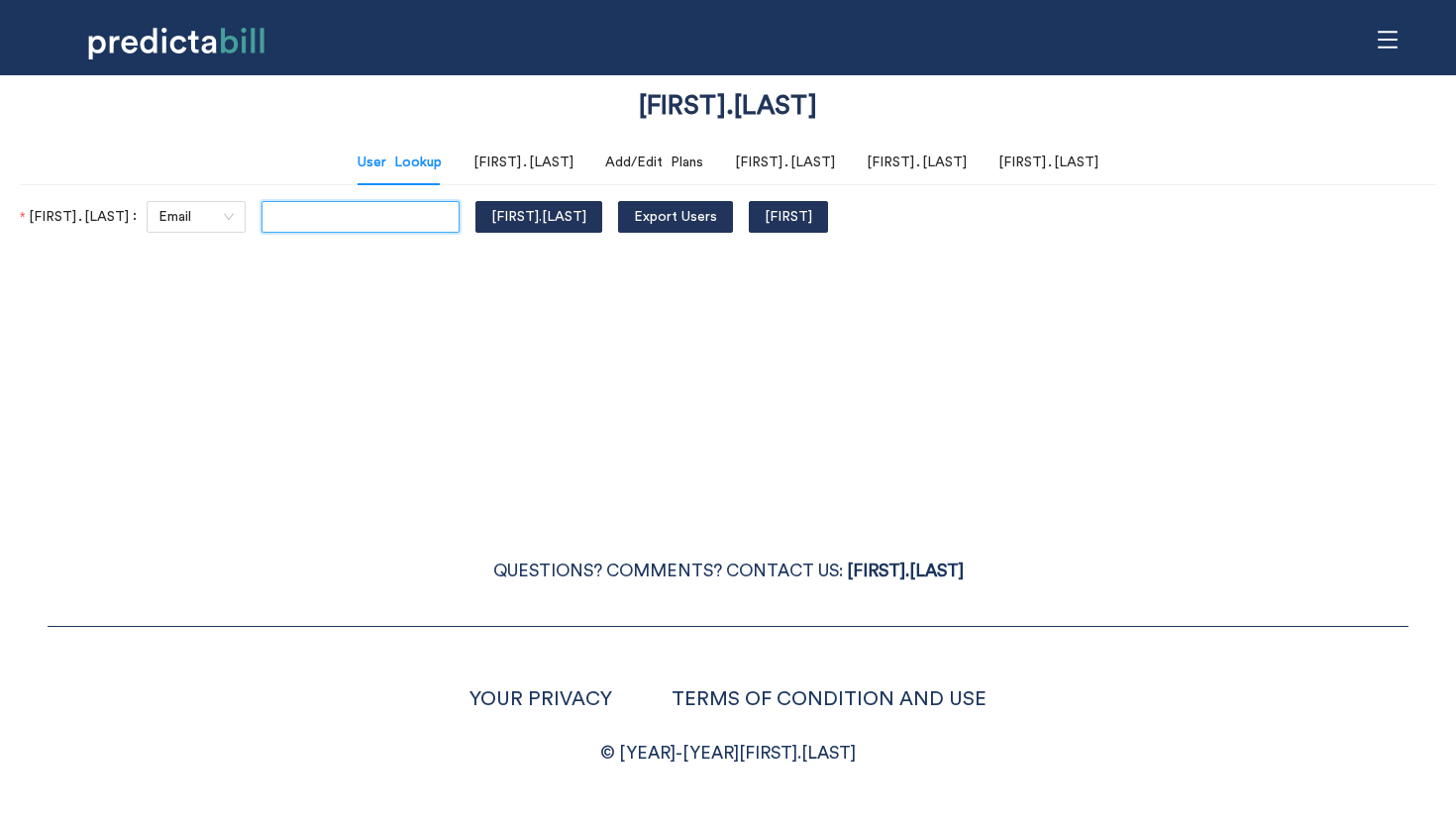 click at bounding box center [361, 217] 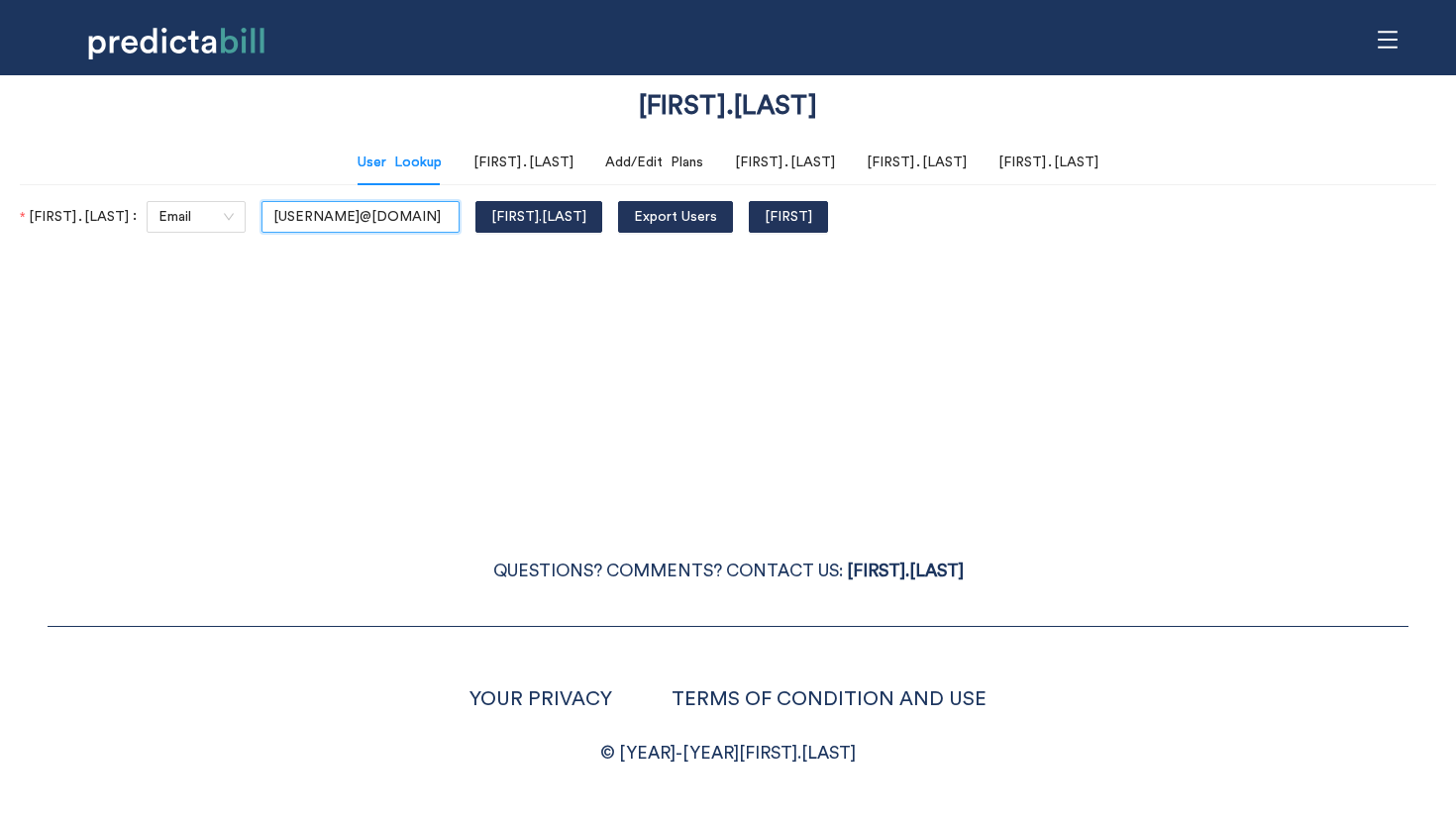 scroll, scrollTop: 0, scrollLeft: 2, axis: horizontal 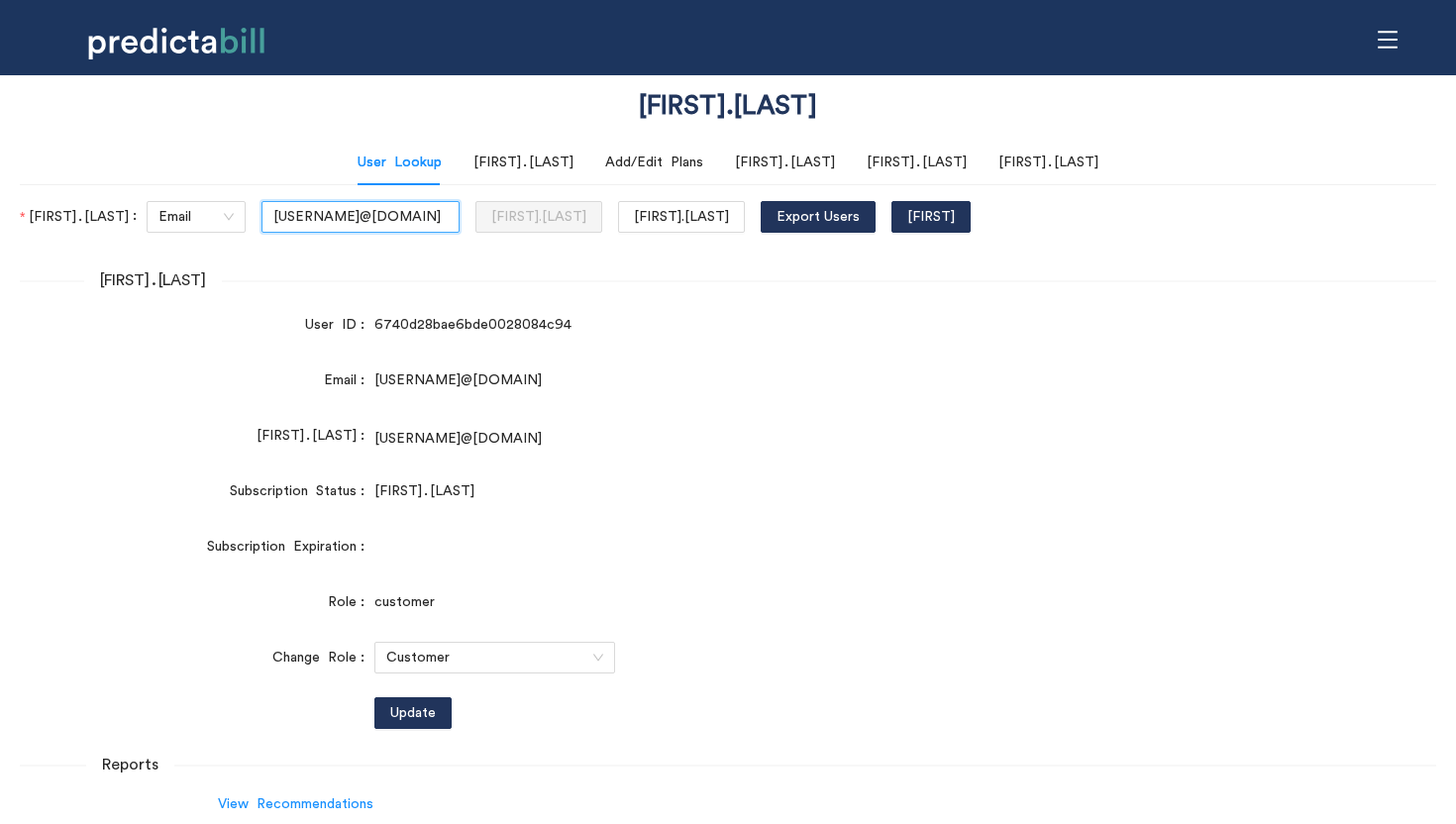 click on "[USERNAME]@[DOMAIN]" at bounding box center [361, 217] 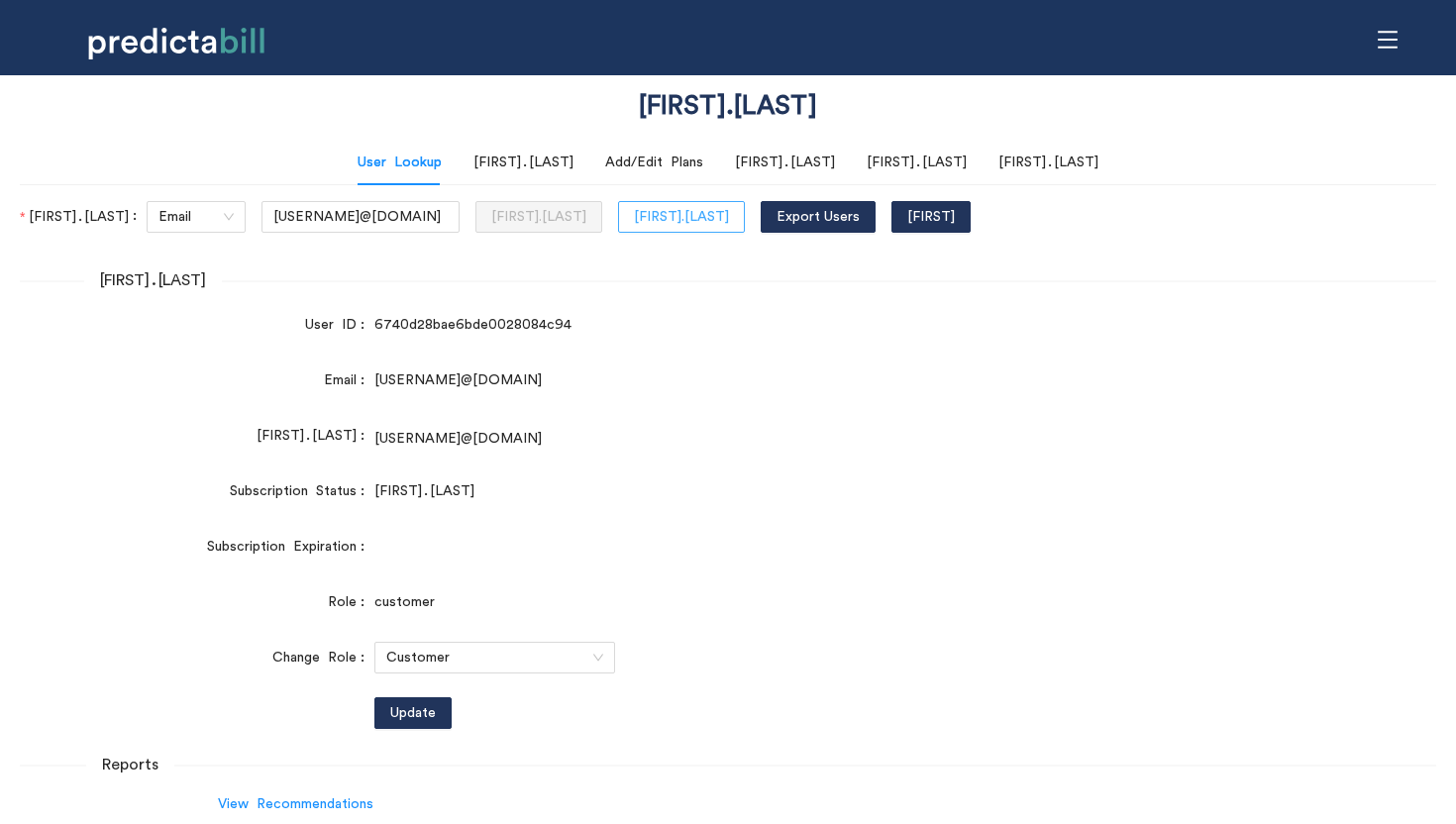 click on "[FIRST].[LAST]" at bounding box center (681, 217) 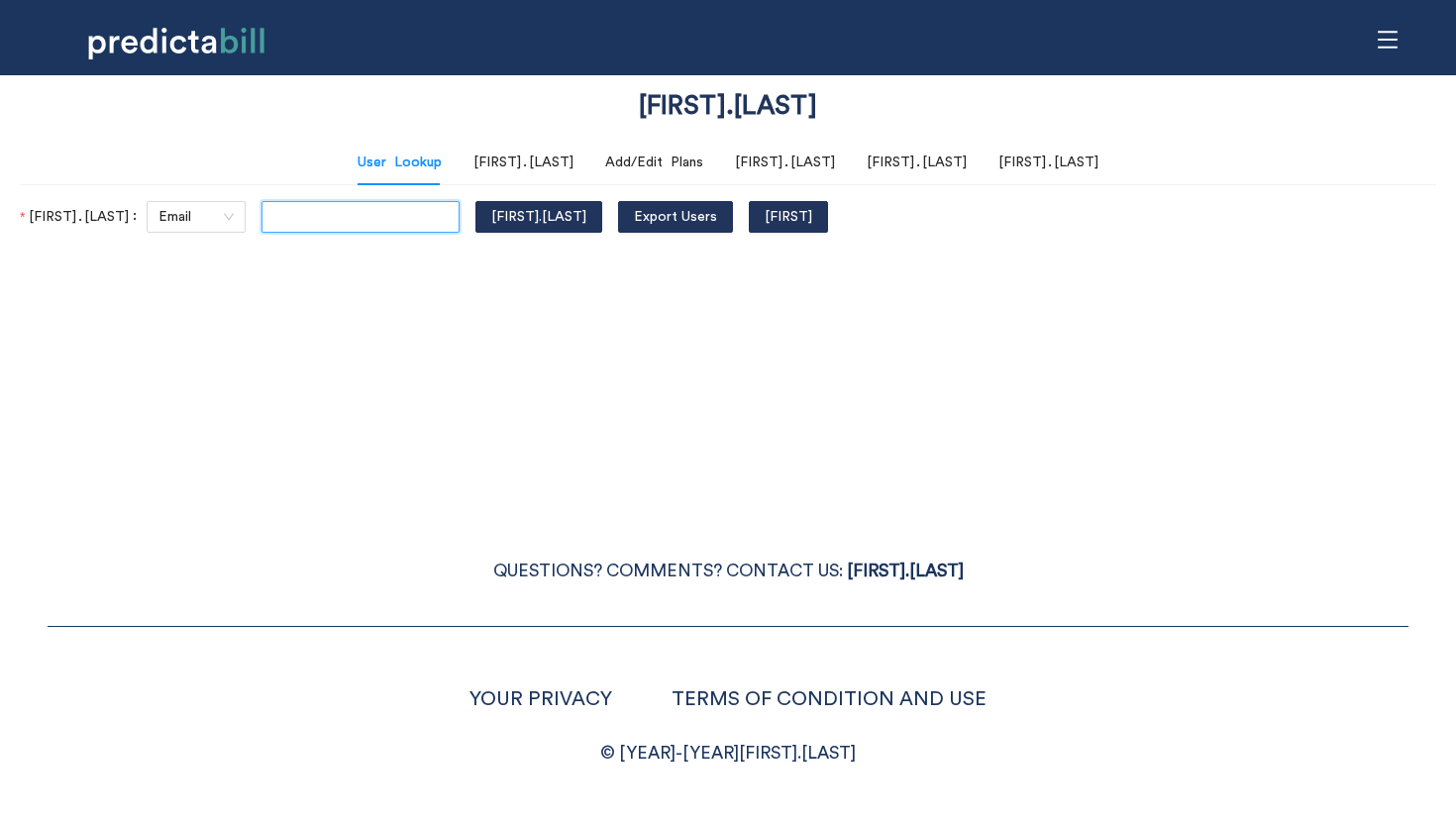 click at bounding box center [361, 217] 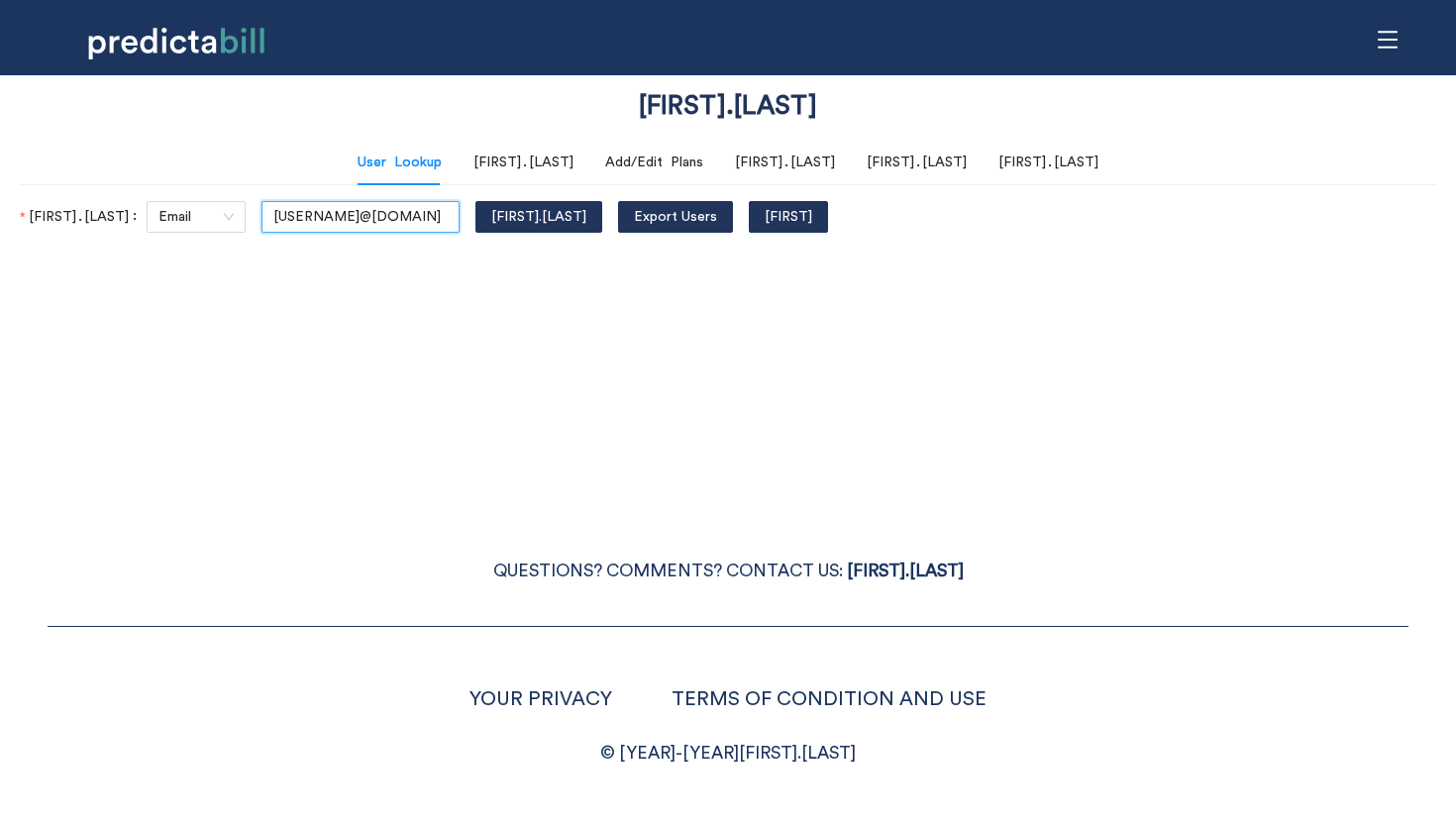 scroll, scrollTop: 0, scrollLeft: 38, axis: horizontal 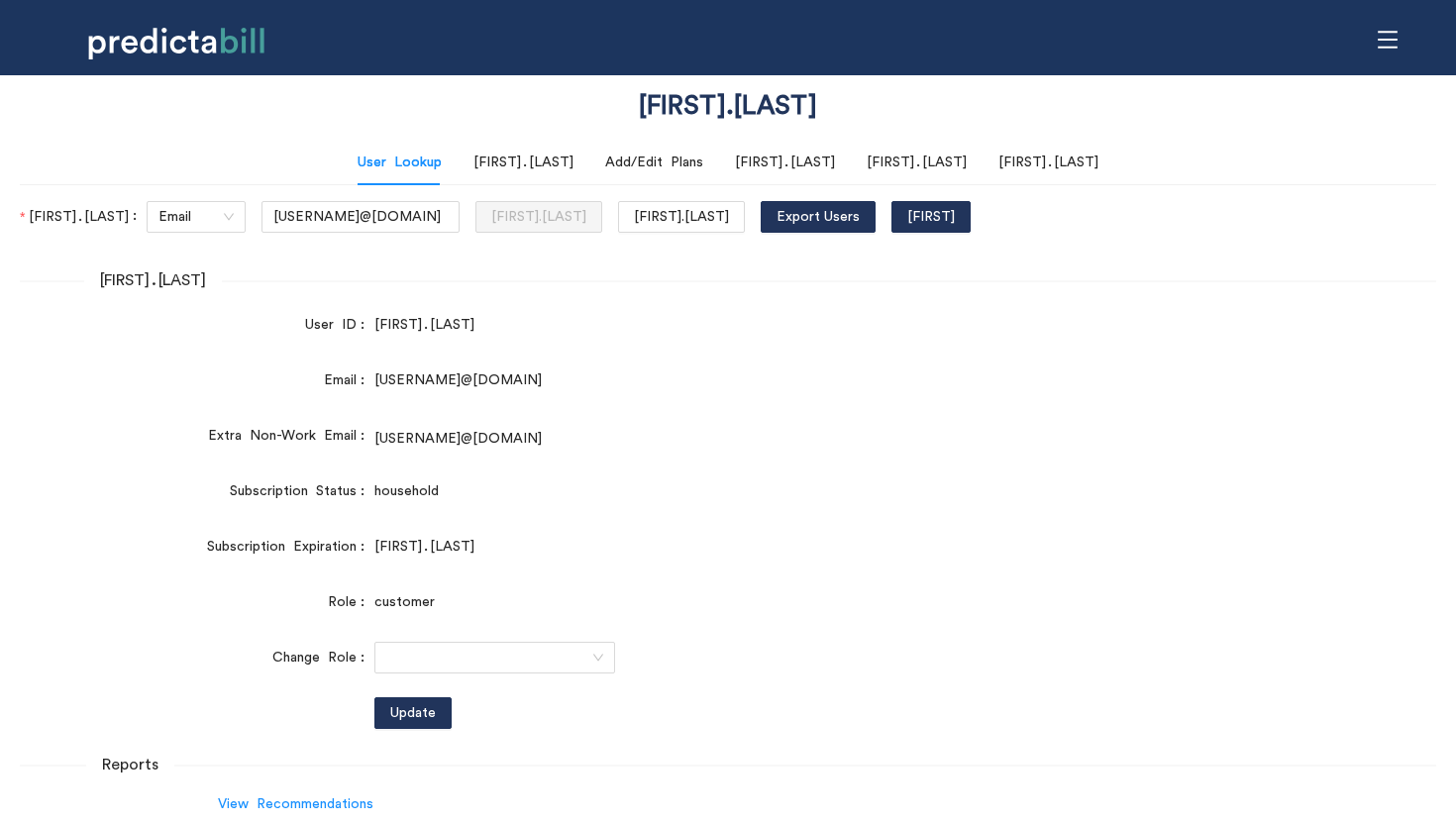 click on "[FIRST].[LAST]" at bounding box center [787, 325] 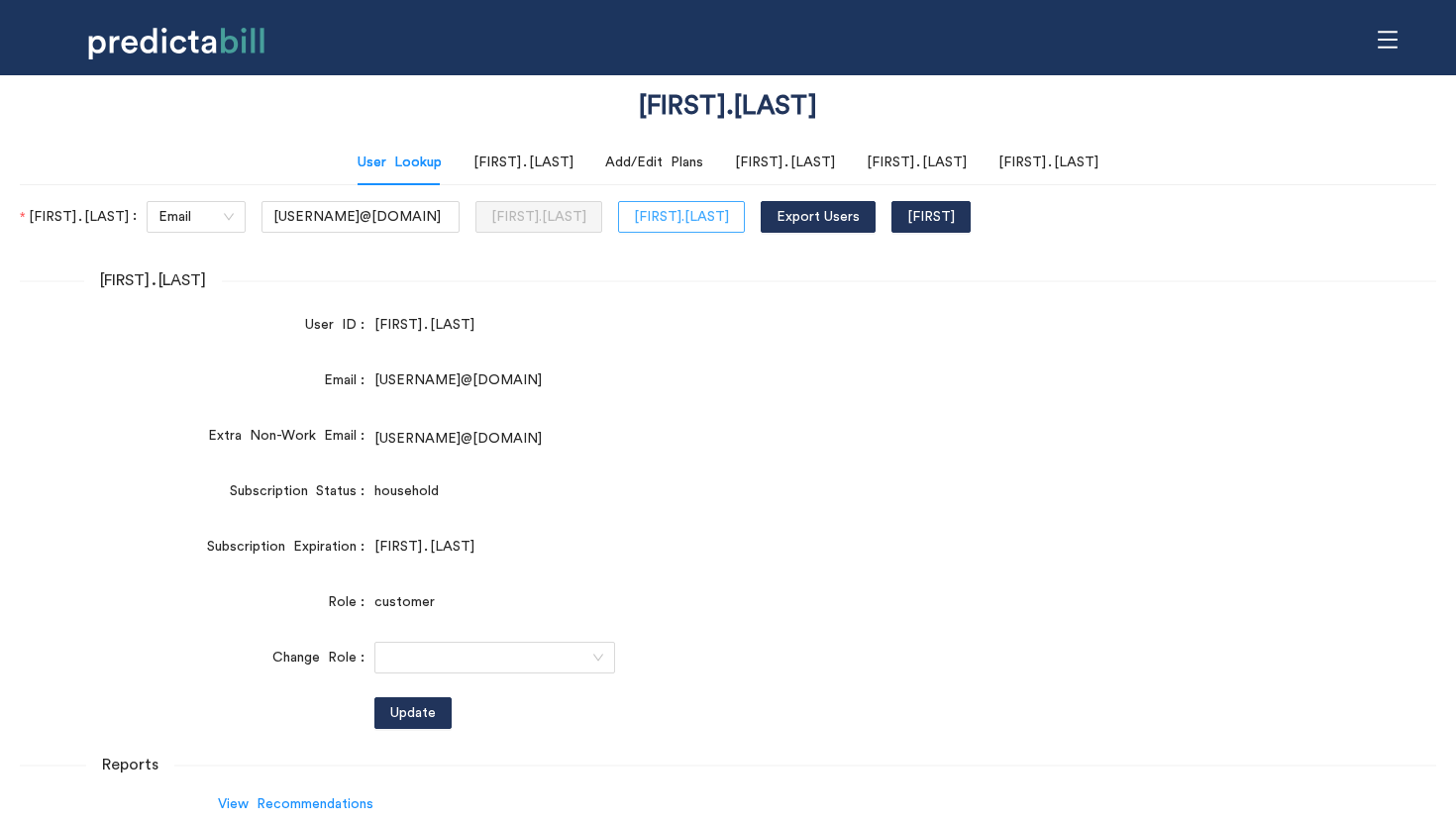 click on "[FIRST].[LAST]" at bounding box center (681, 217) 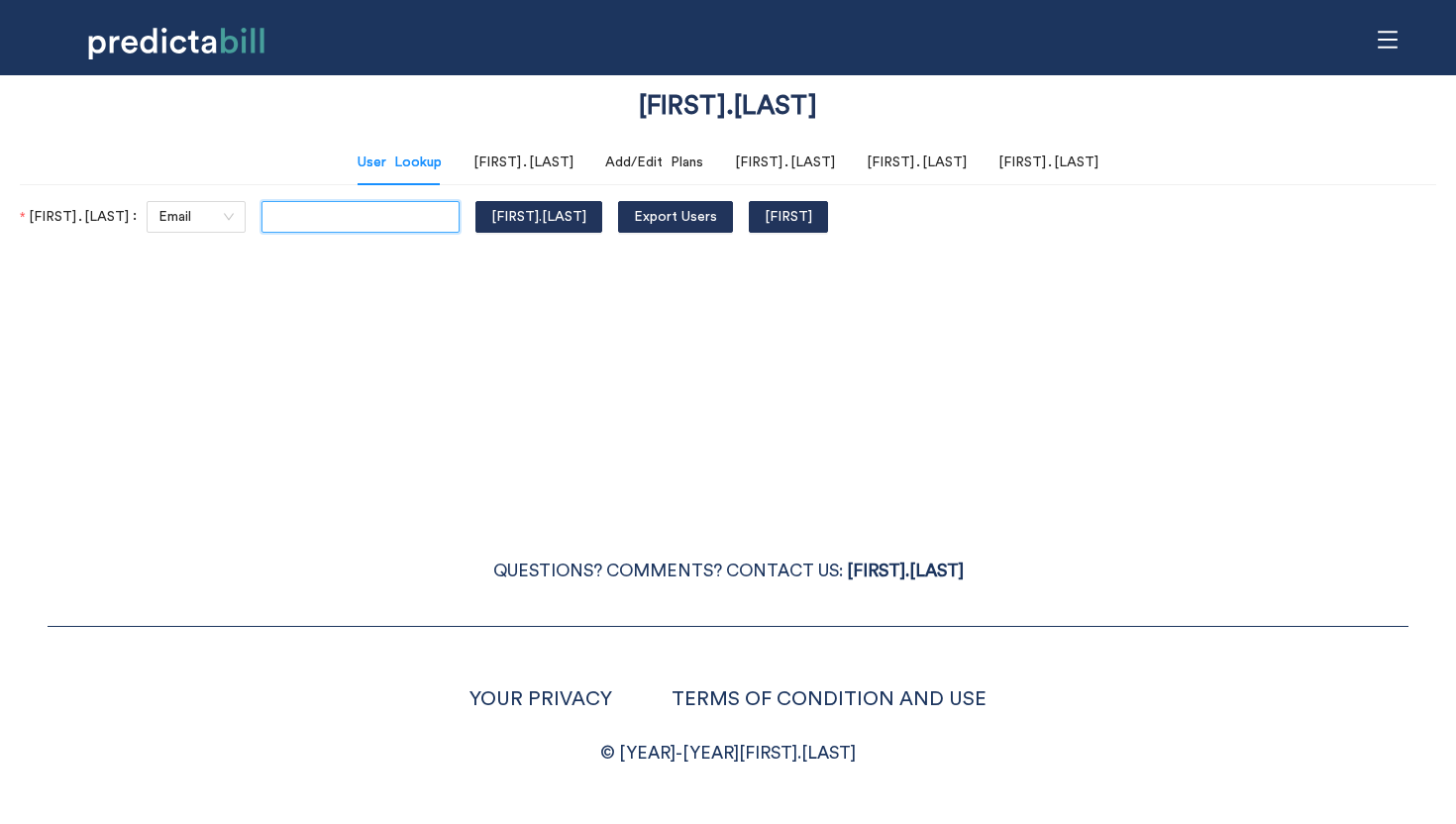 click at bounding box center (361, 217) 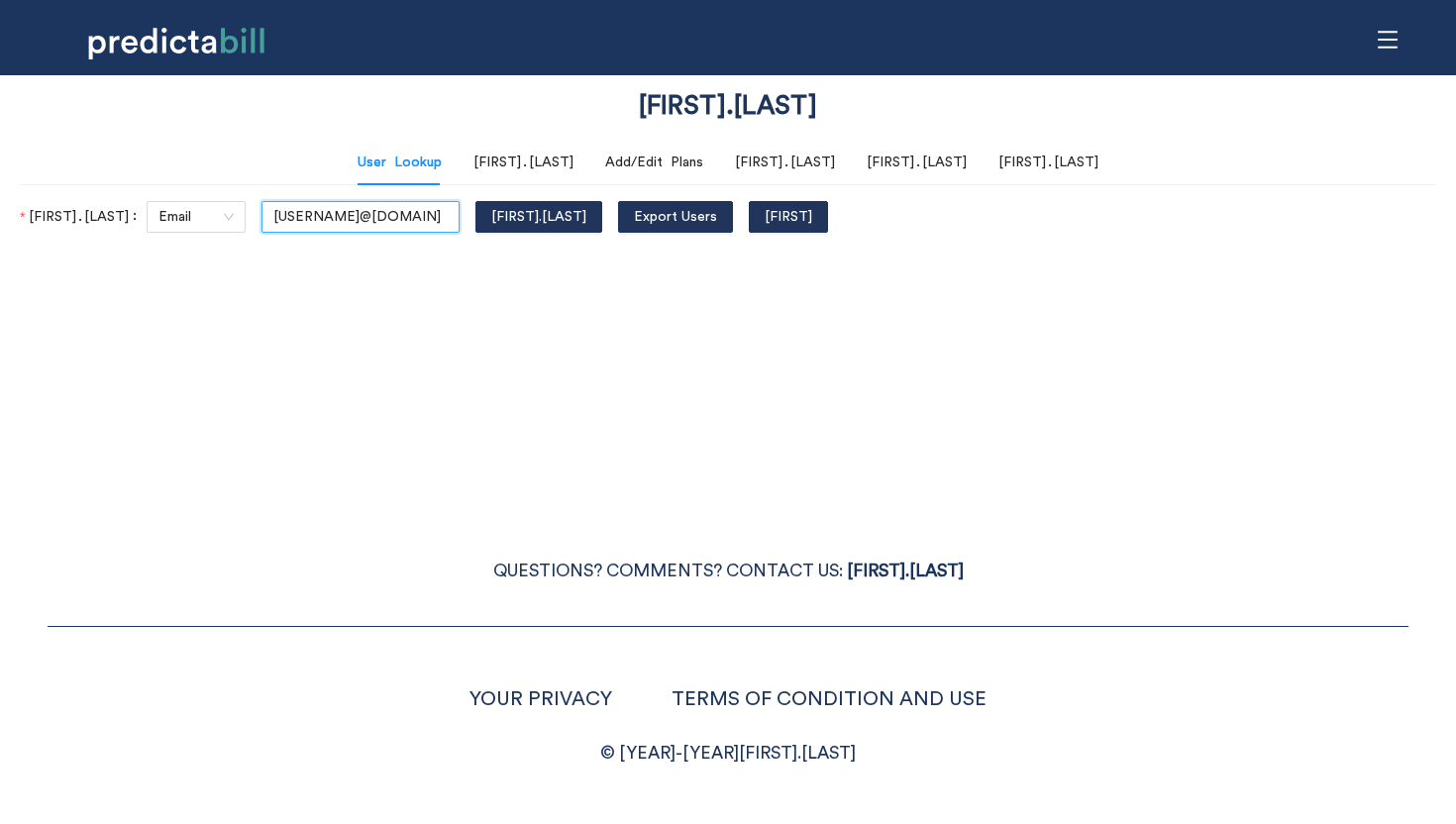 scroll, scrollTop: 0, scrollLeft: 36, axis: horizontal 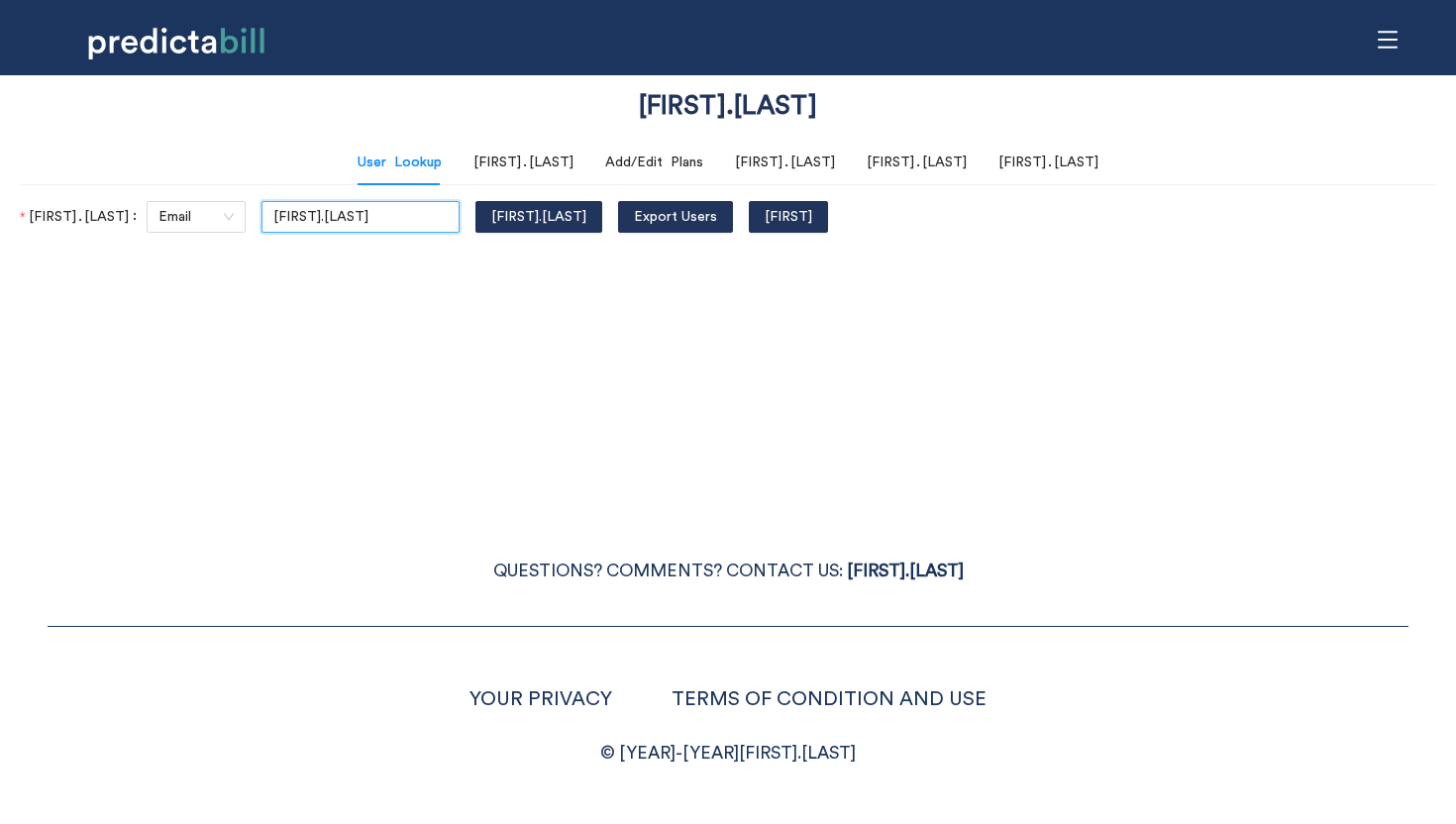 type on "[FIRST].[LAST]" 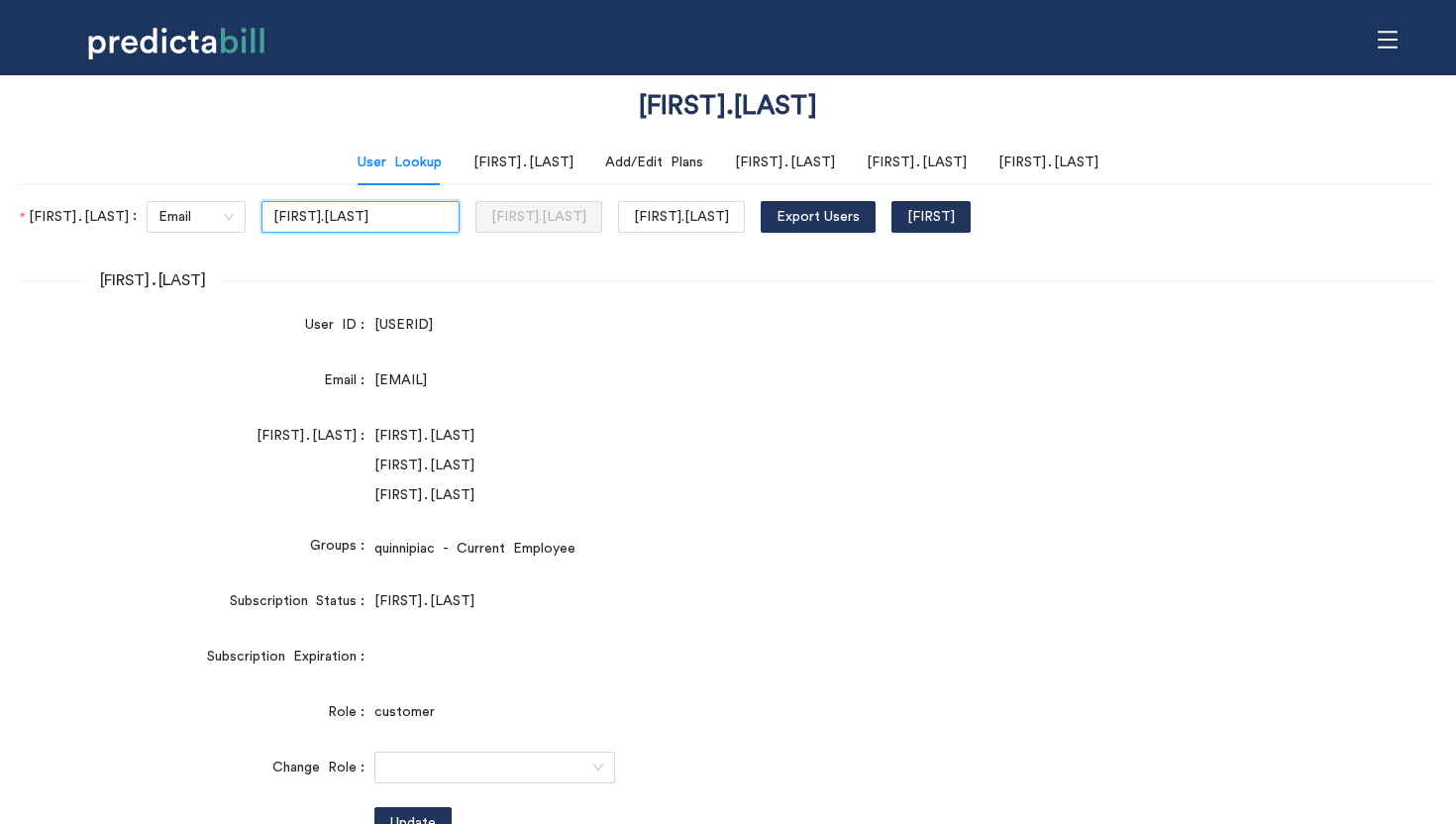 scroll, scrollTop: 0, scrollLeft: 0, axis: both 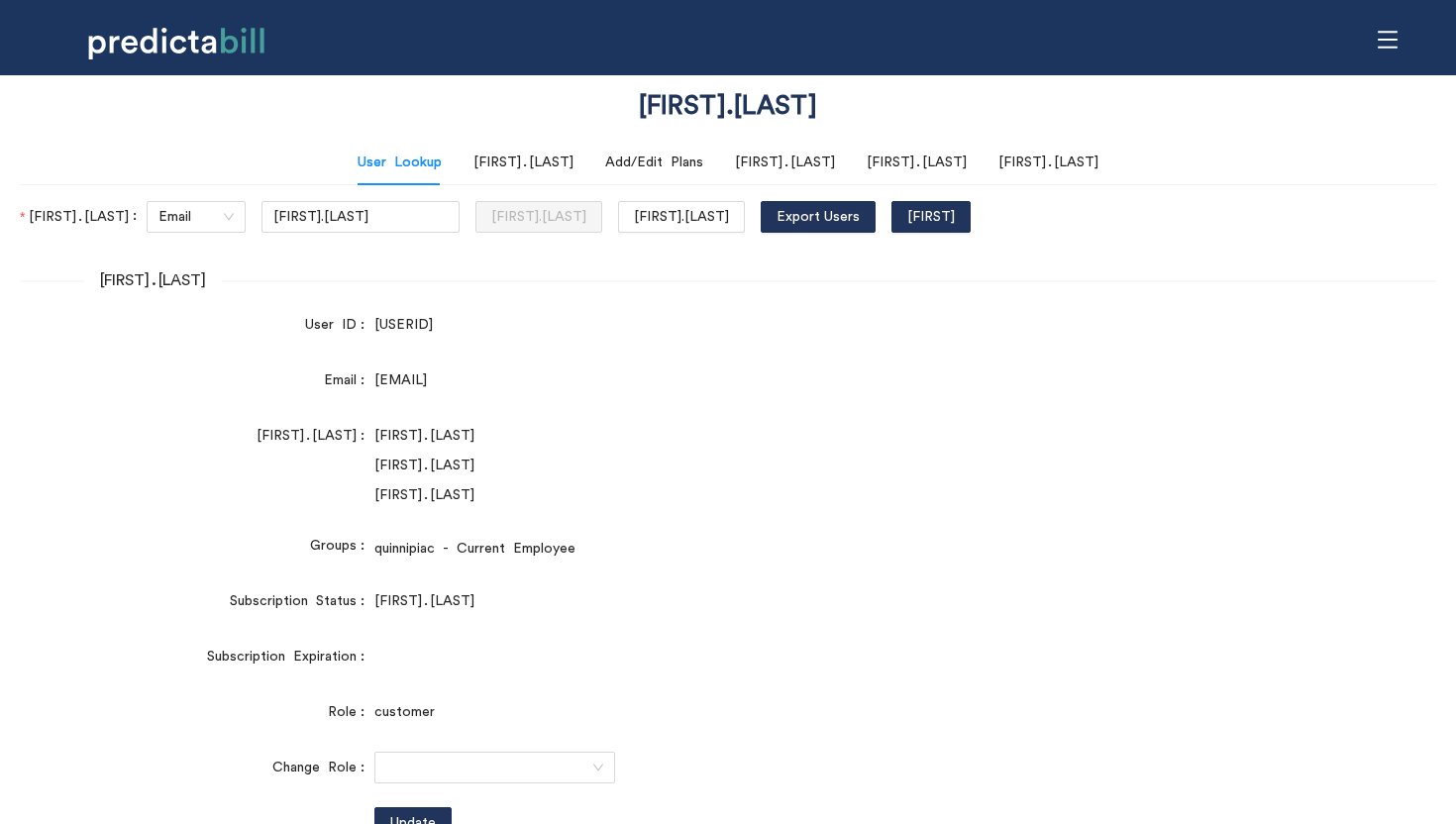 click on "Account Details User ID [USERID] Email [EMAIL] Work Email [EMAIL] [EMAIL] [EMAIL] Groups quinnipiac - Current Employee Subscription Status free Subscription Expiration Role customer Change Role Update Reports View Recommendations 1 [ID] Quinnipiac University [YEAR] Insurance Decision [DATE] 2 [ID] Quinnipiac University [YEAR] Quinnipiac Enrollment [DATE] Current Recommendation [ID] Add A New Recommendation Add Recommendation" at bounding box center [728, 714] 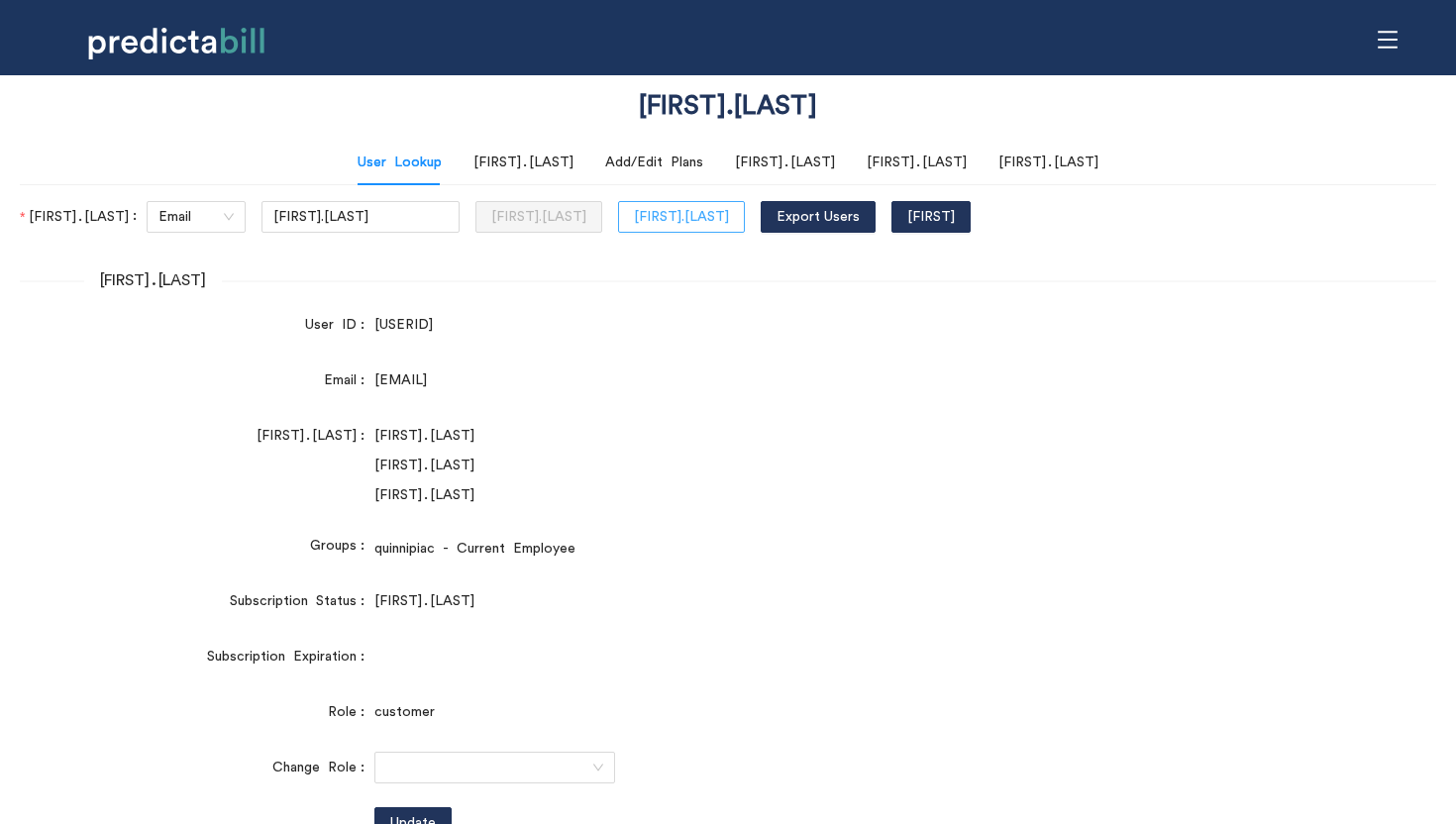 click on "[FIRST].[LAST]" at bounding box center (681, 217) 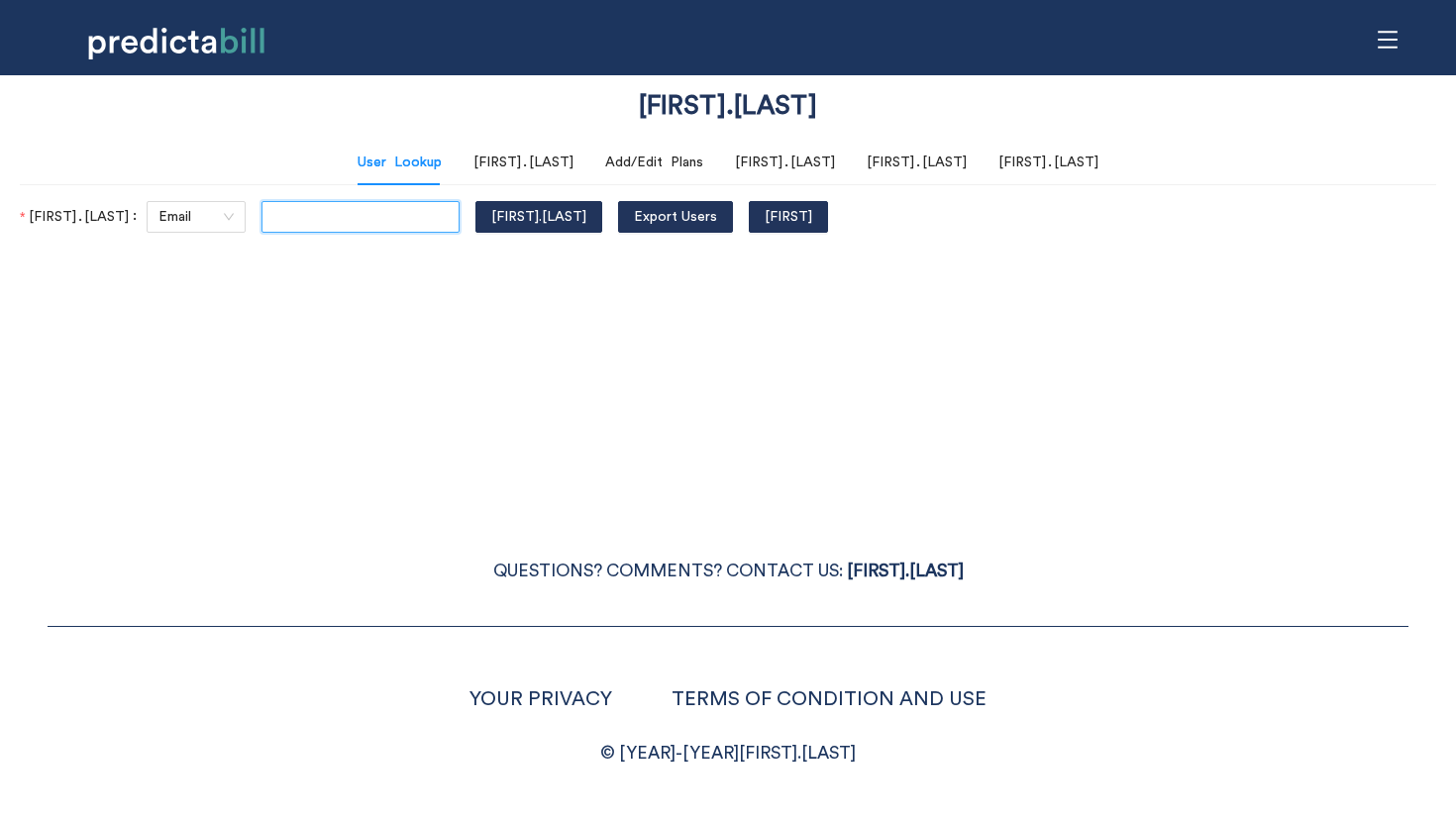 click at bounding box center (361, 217) 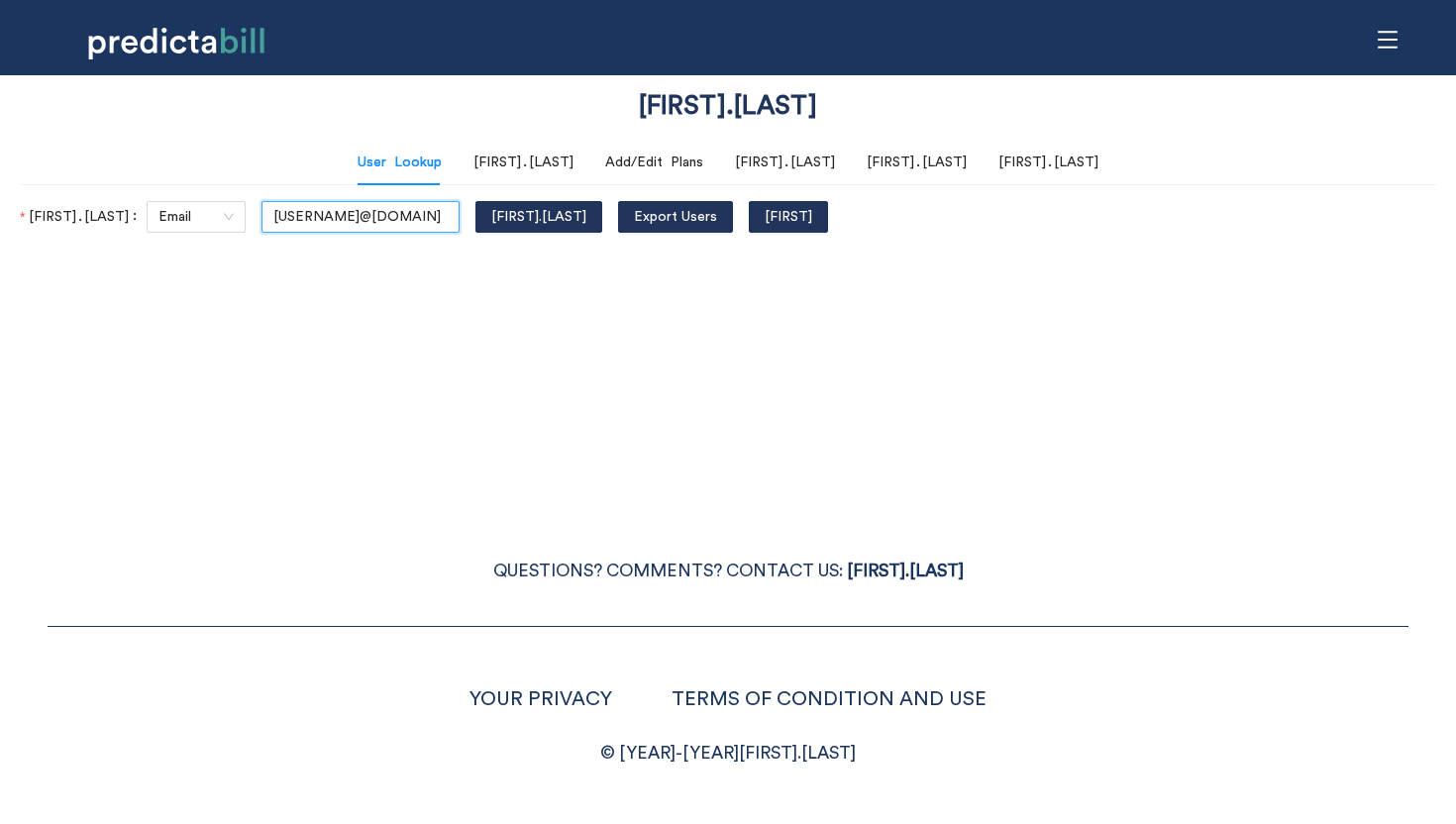 scroll, scrollTop: 0, scrollLeft: 38, axis: horizontal 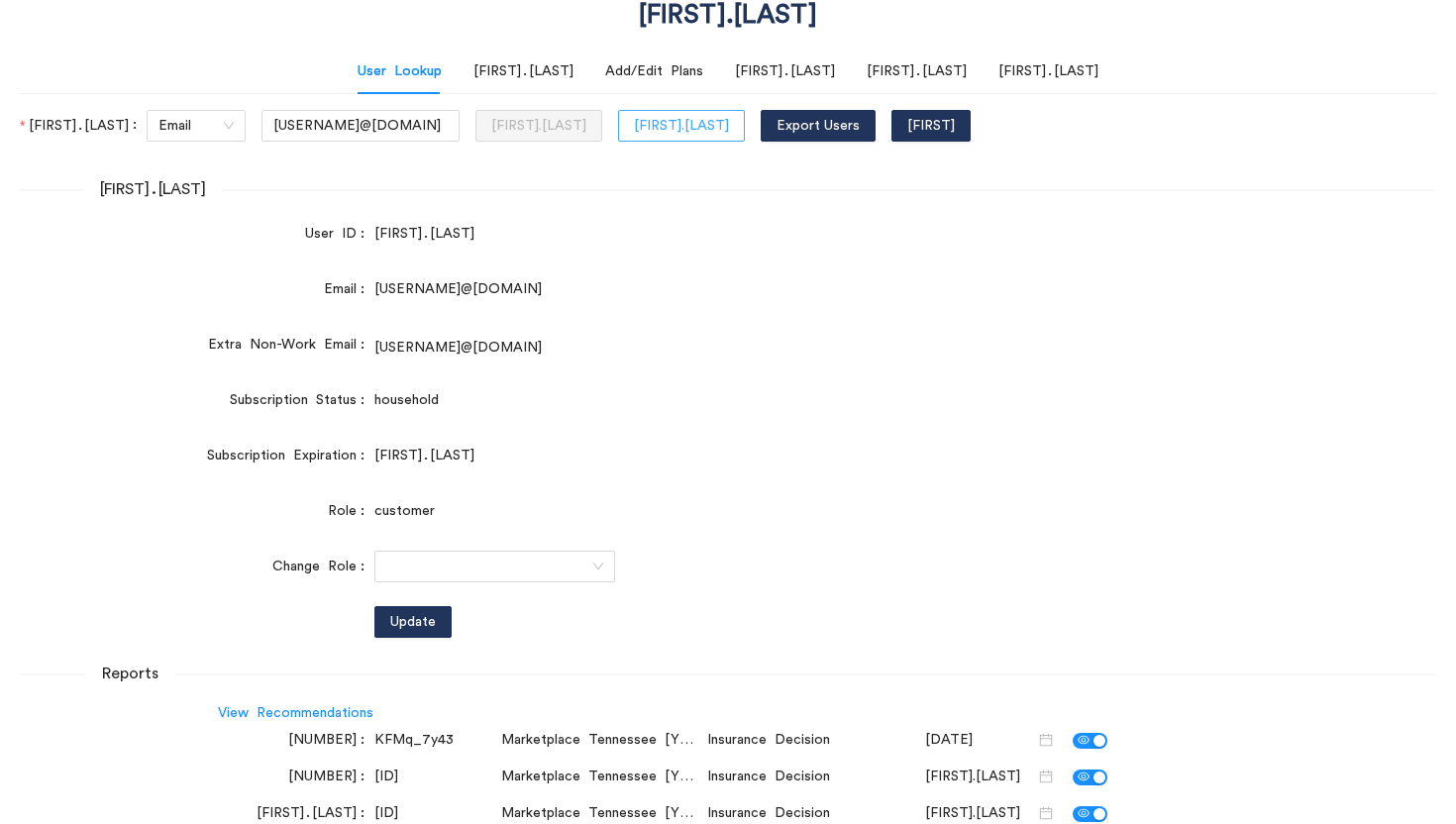 click on "[FIRST].[LAST]" at bounding box center [681, 126] 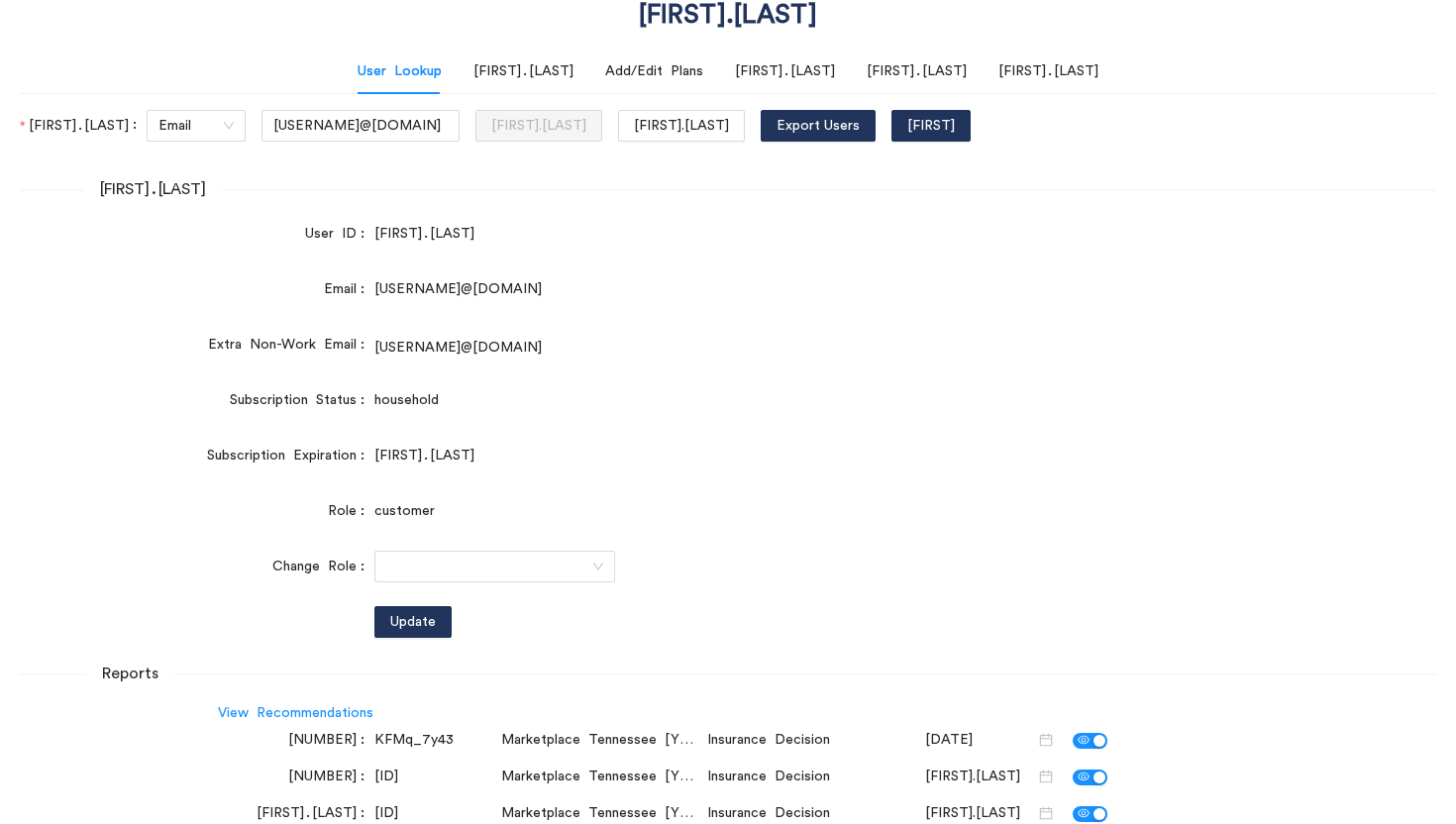 scroll, scrollTop: 0, scrollLeft: 0, axis: both 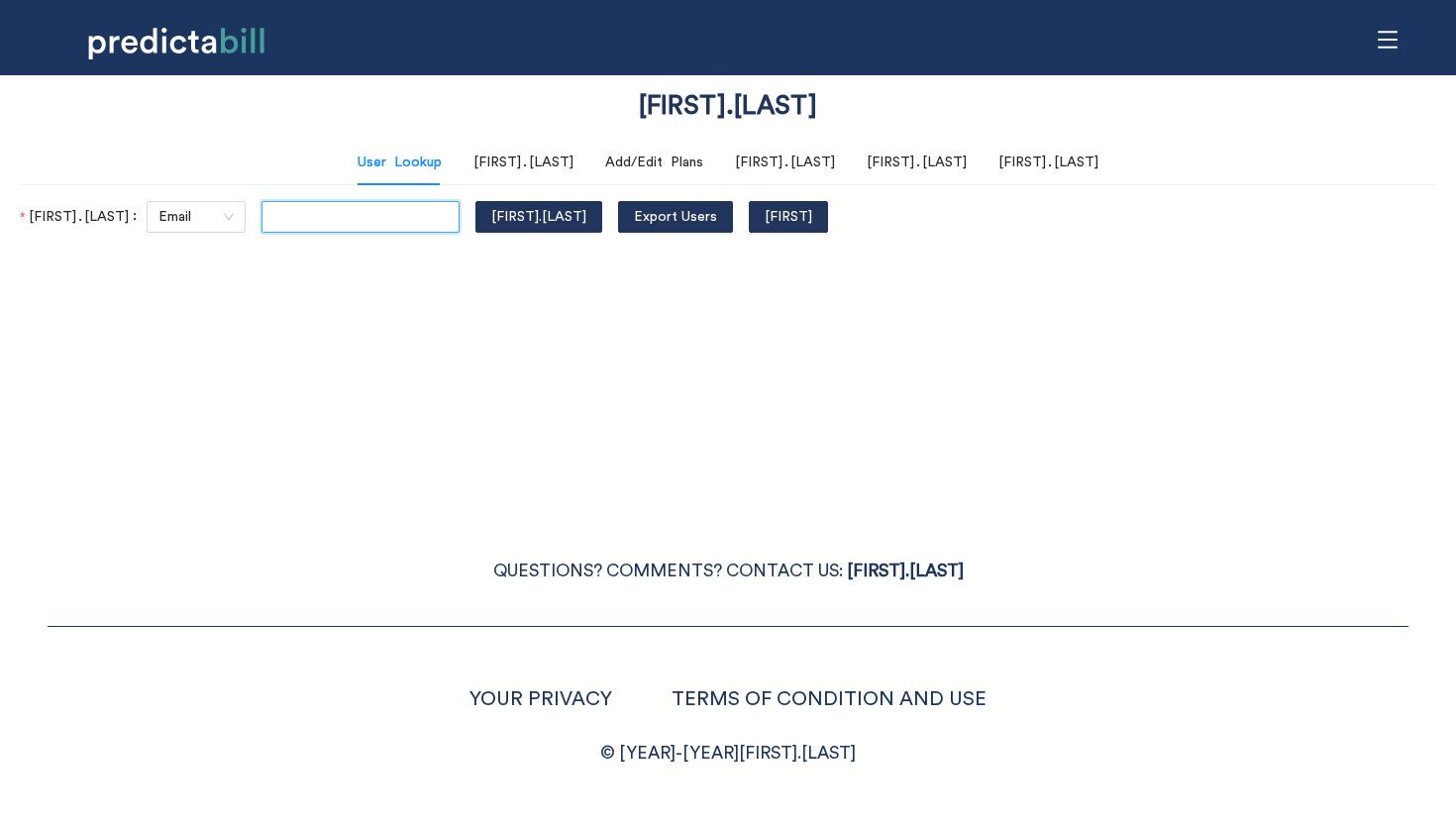 click at bounding box center [361, 217] 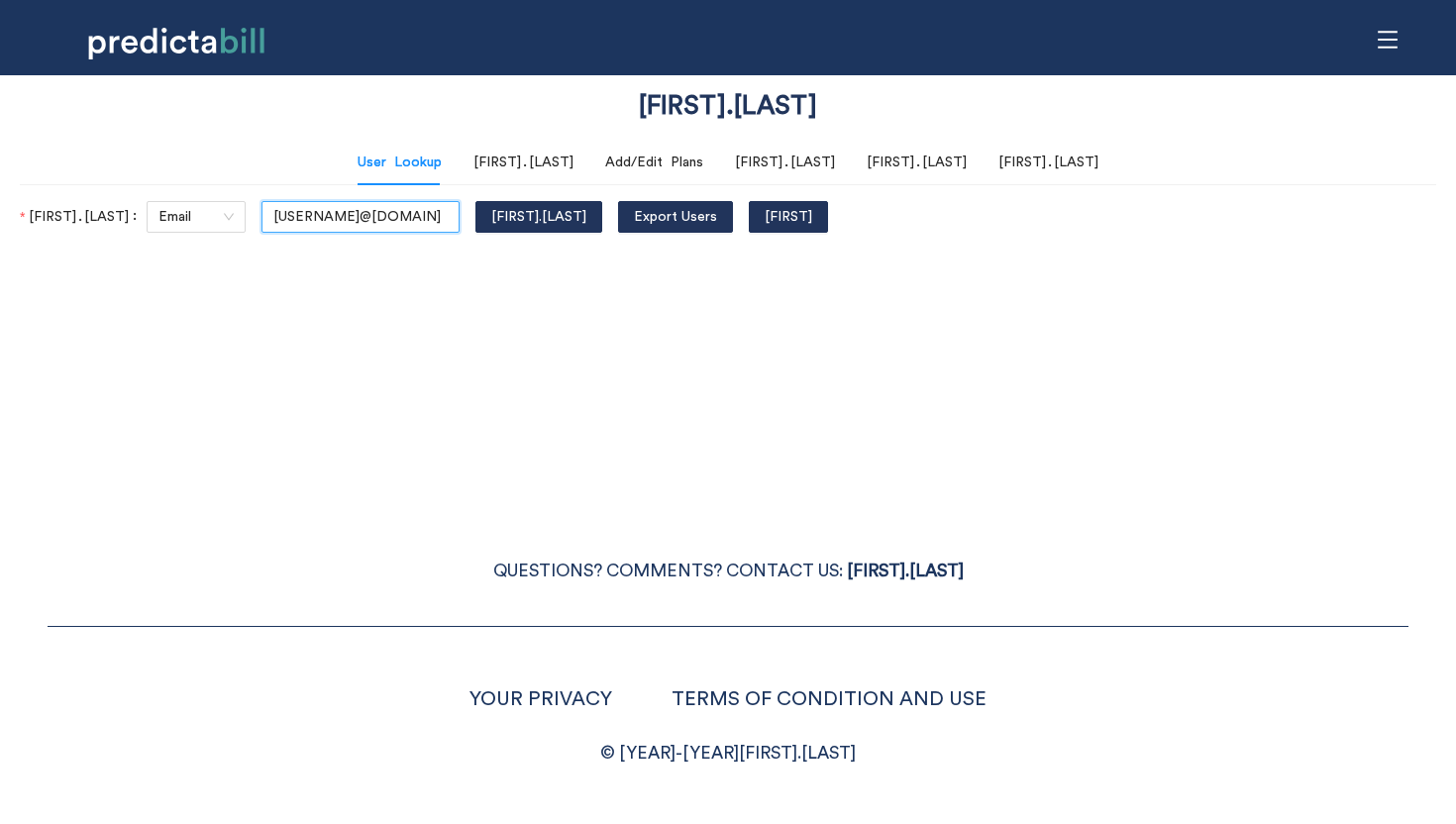 type on "[USERNAME]@[DOMAIN]" 